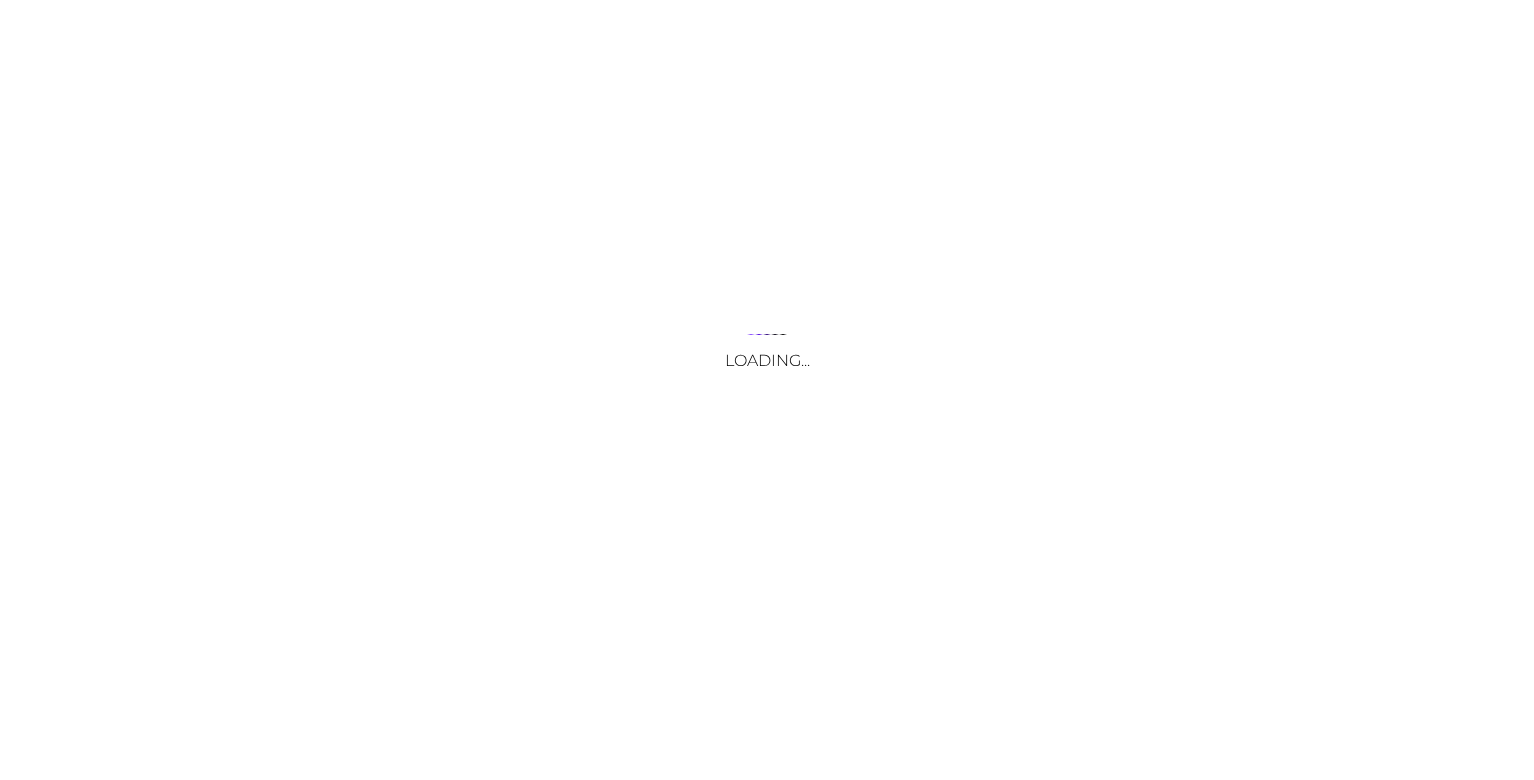 scroll, scrollTop: 0, scrollLeft: 0, axis: both 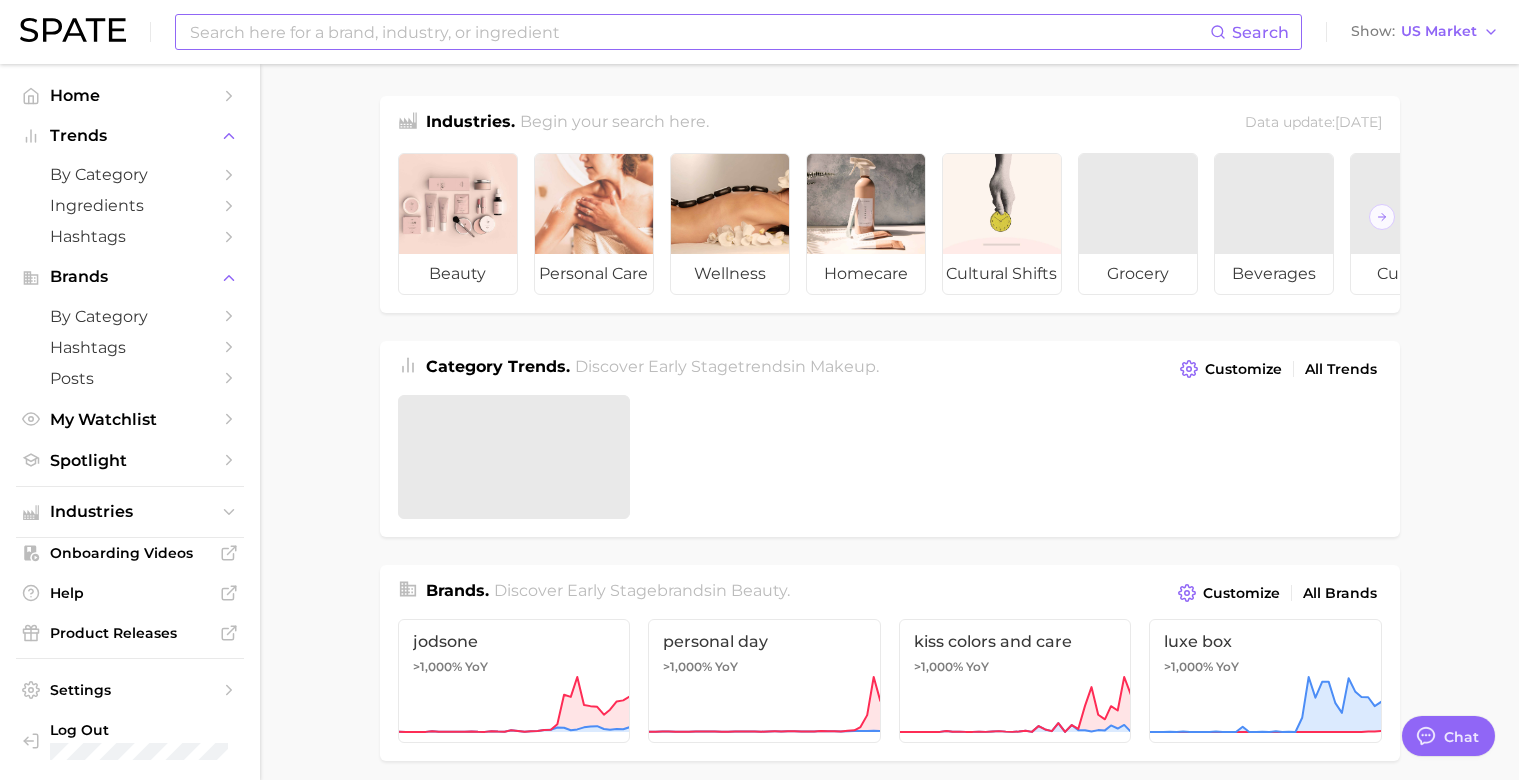 click on "Search Show US Market" at bounding box center (759, 32) 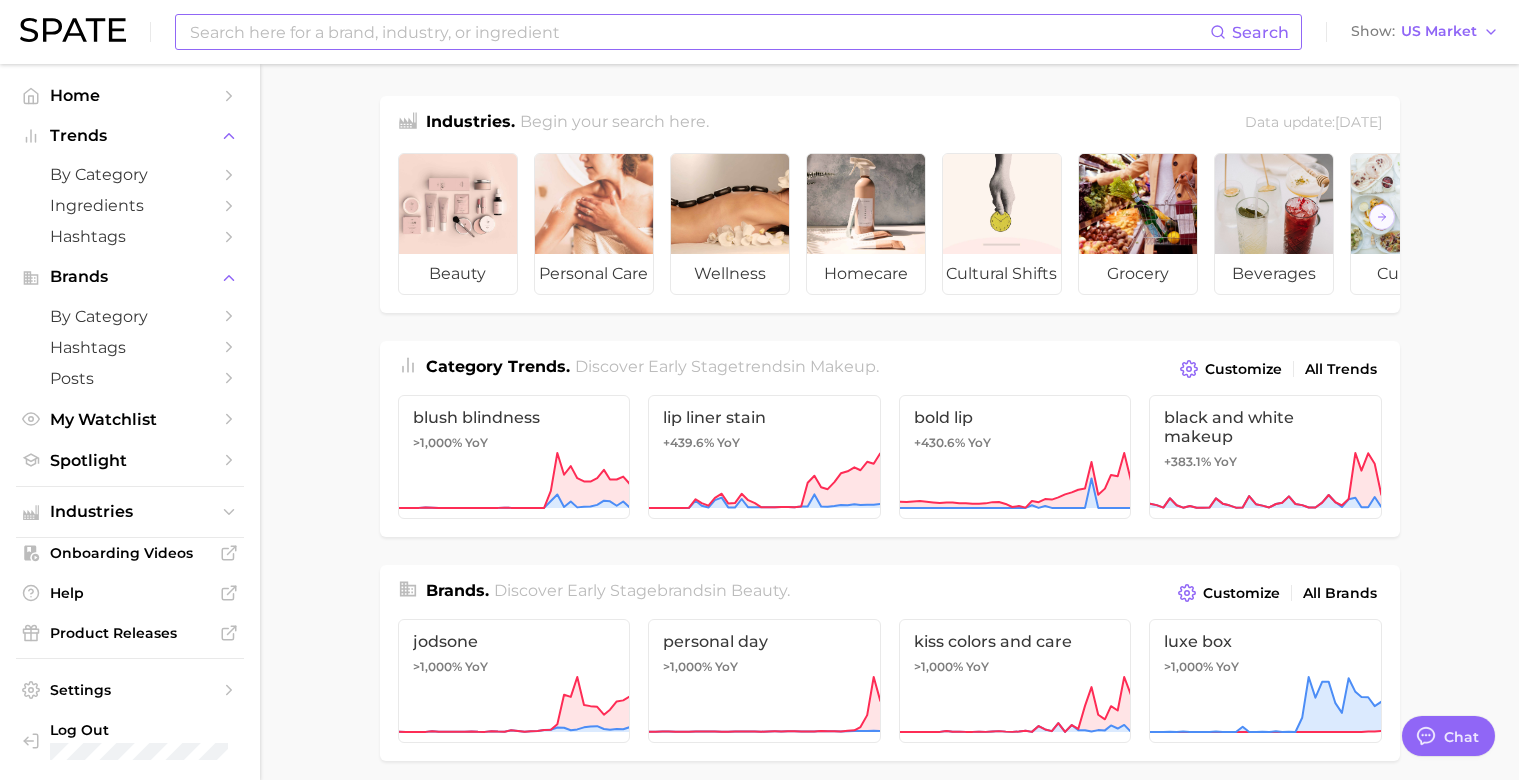 click at bounding box center [699, 32] 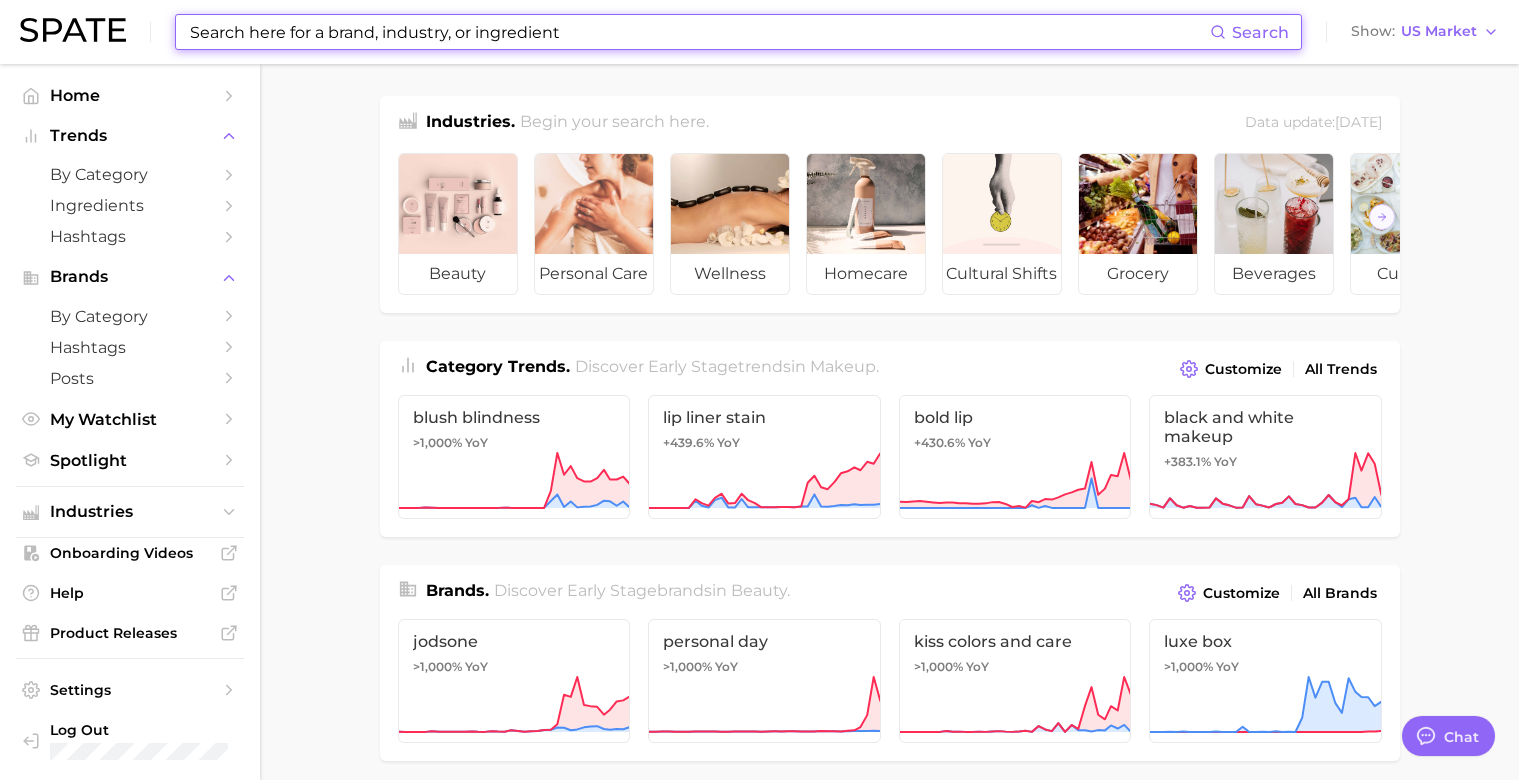 scroll, scrollTop: 207, scrollLeft: 0, axis: vertical 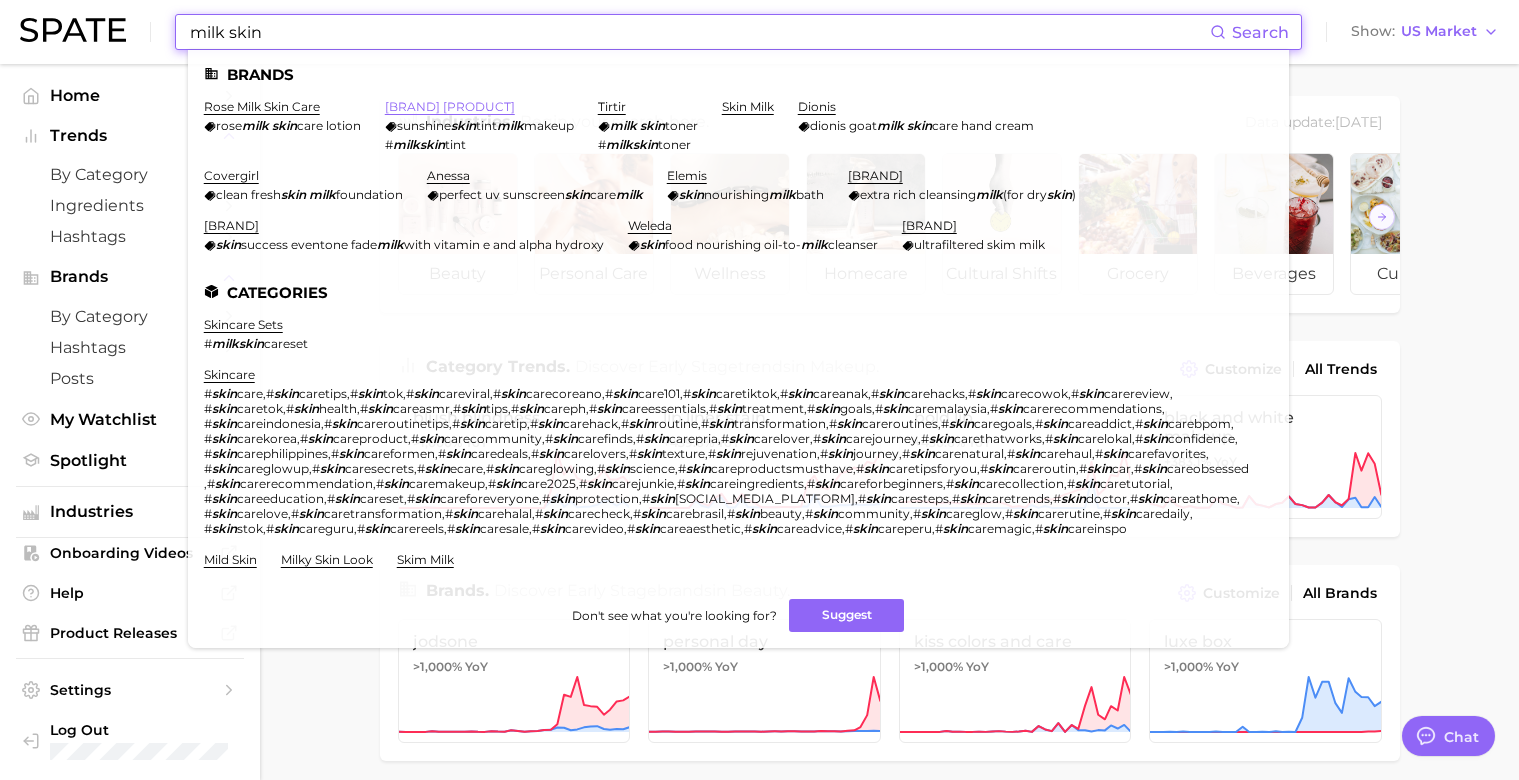 type on "milk skin" 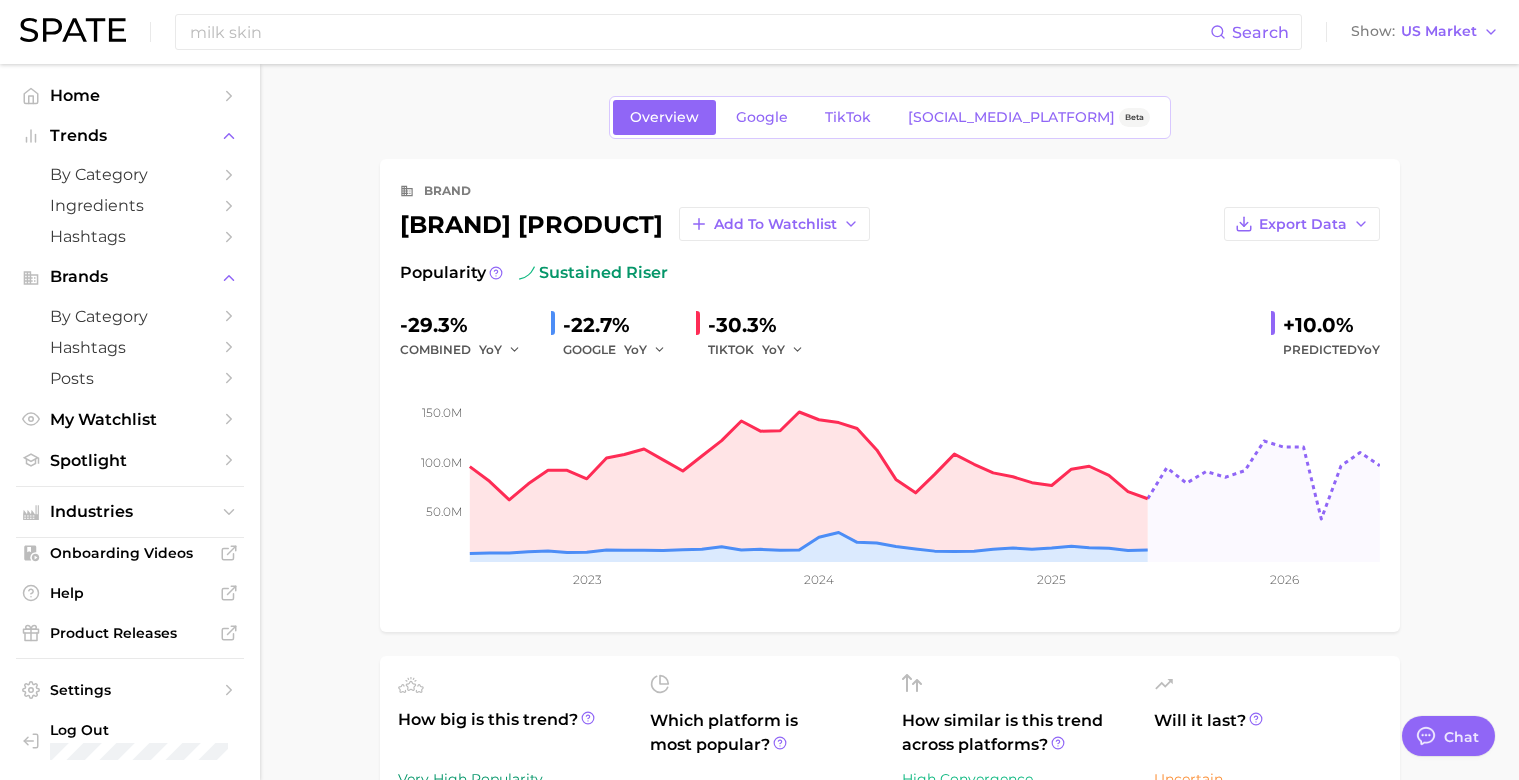 type on "x" 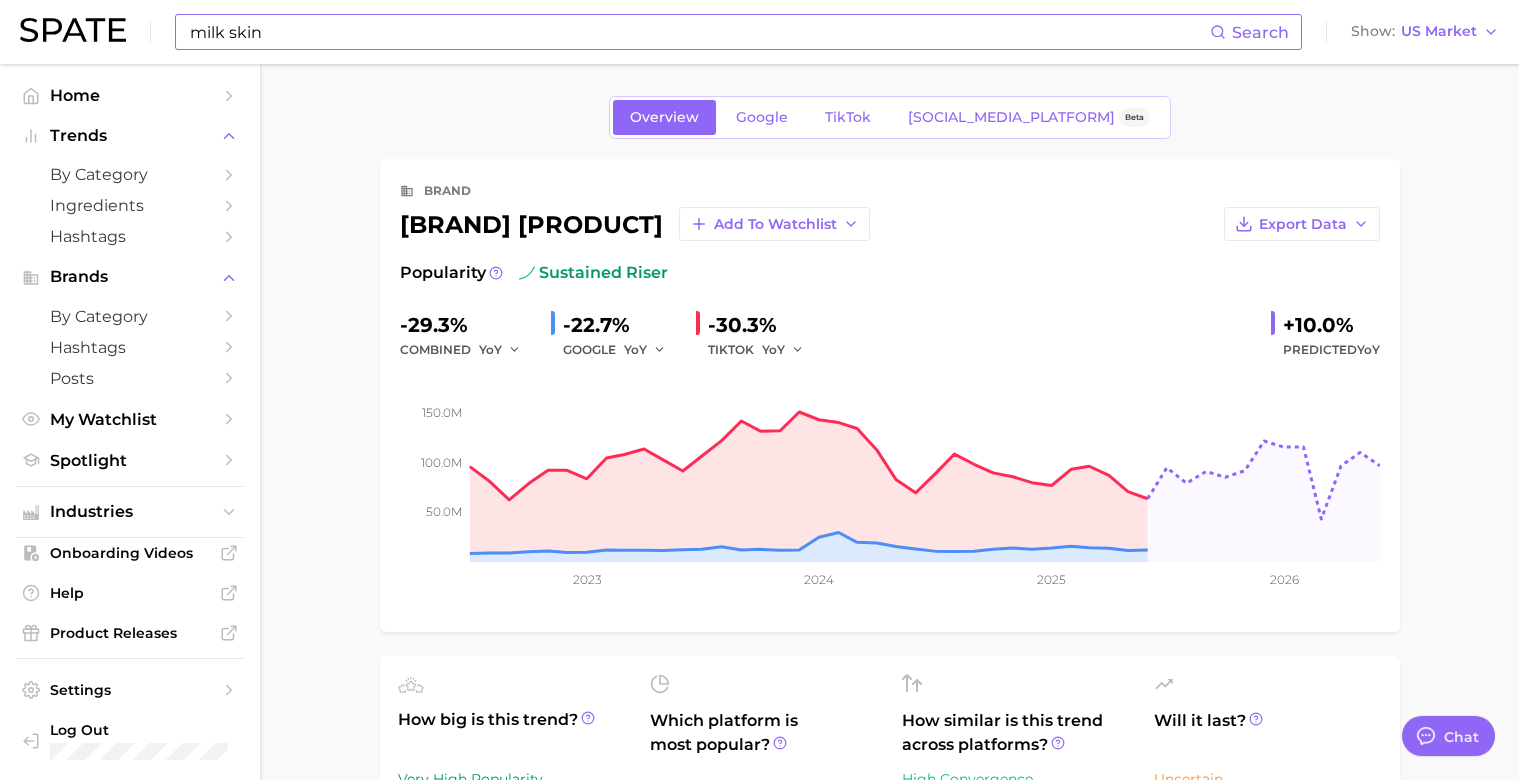 click on "milk skin" at bounding box center [699, 32] 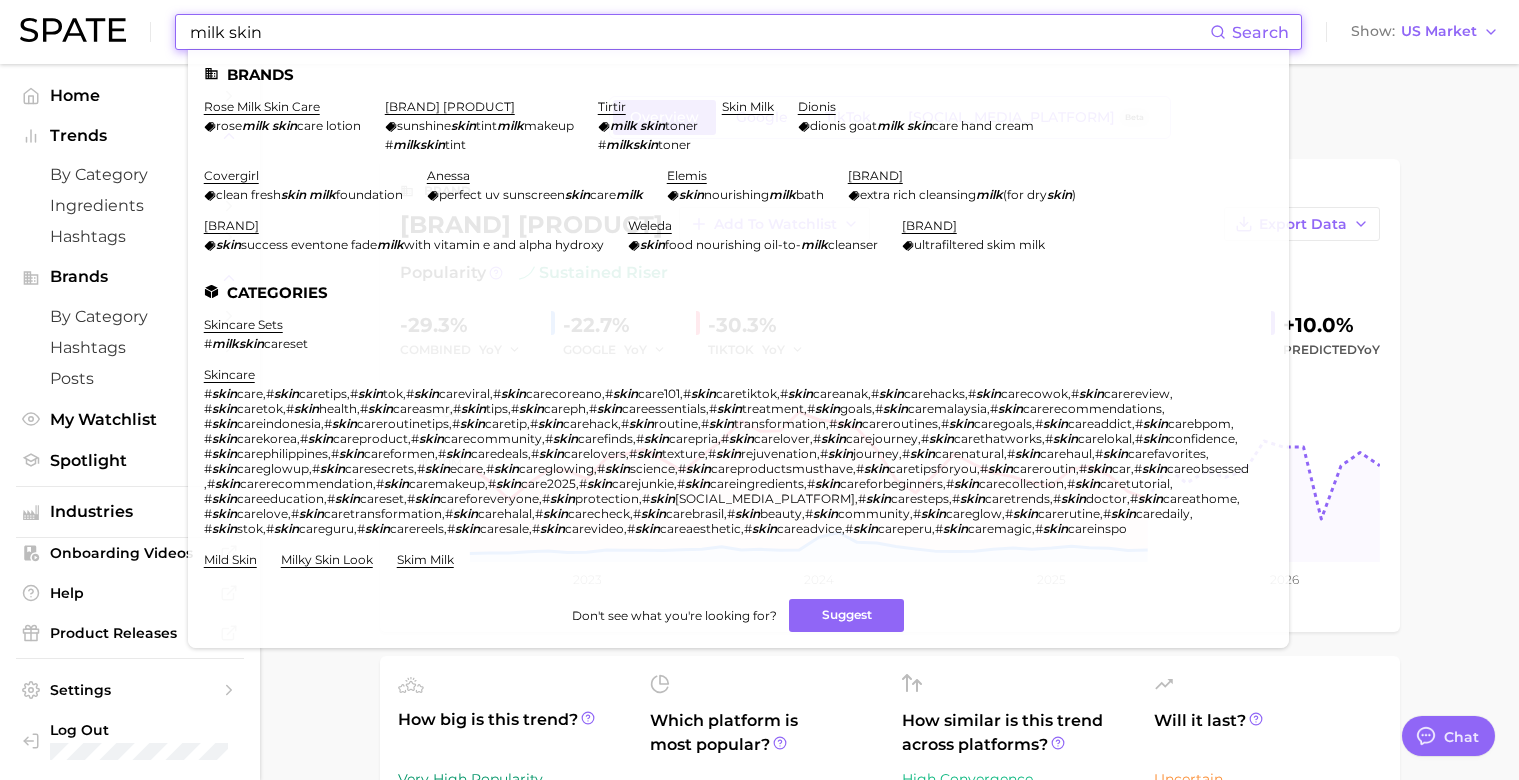 click on "milk skin" at bounding box center [699, 32] 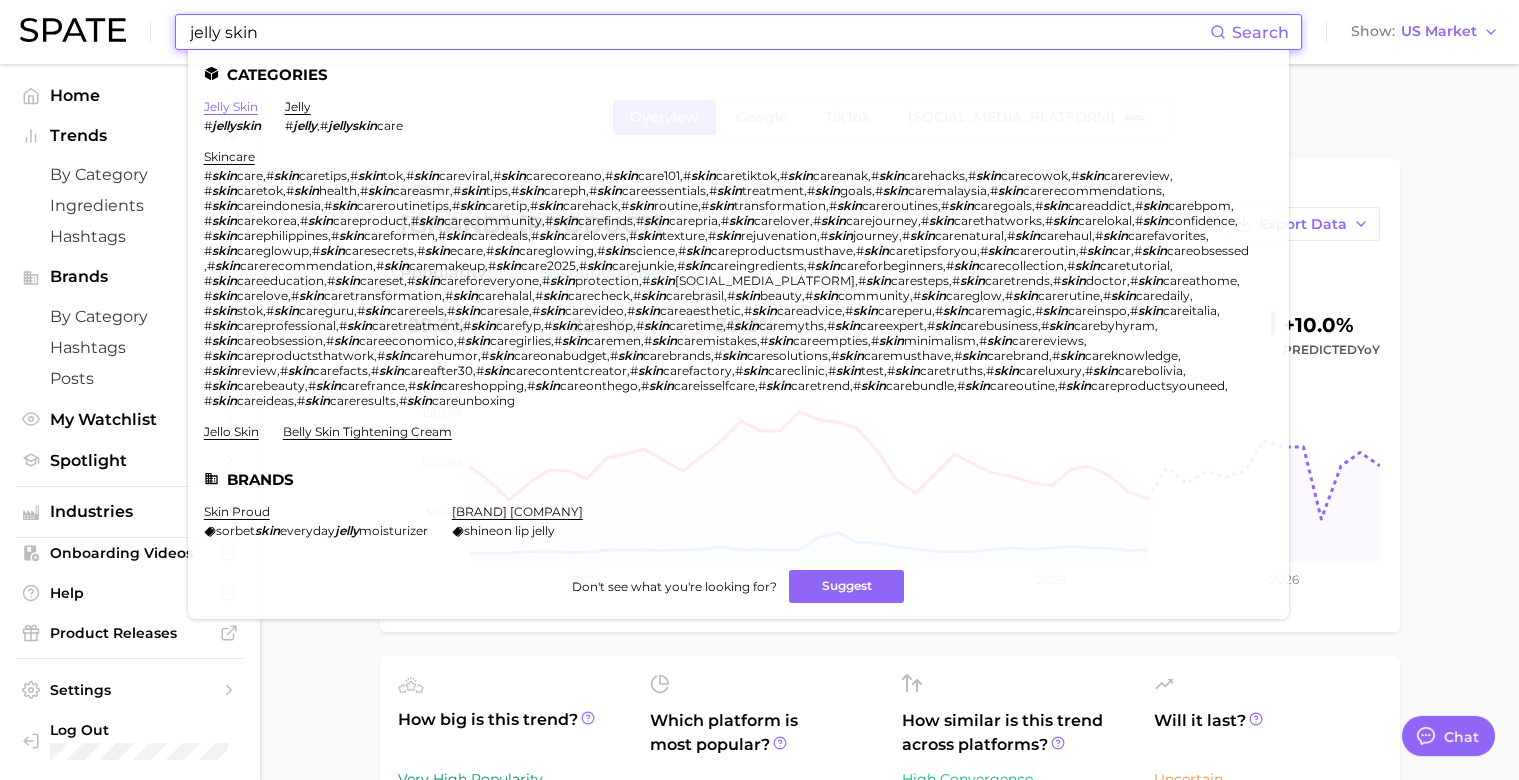 type on "jelly skin" 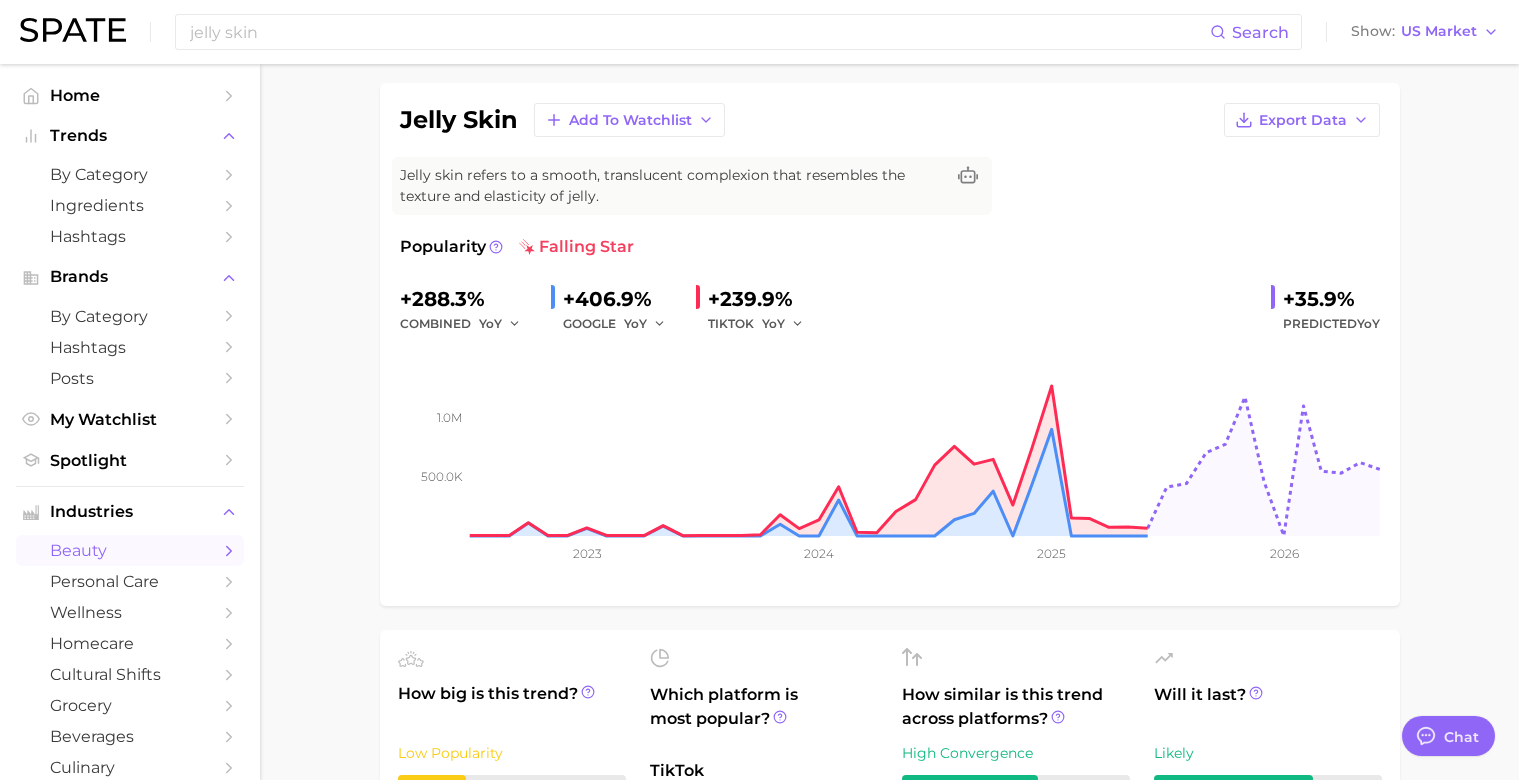 scroll, scrollTop: 120, scrollLeft: 0, axis: vertical 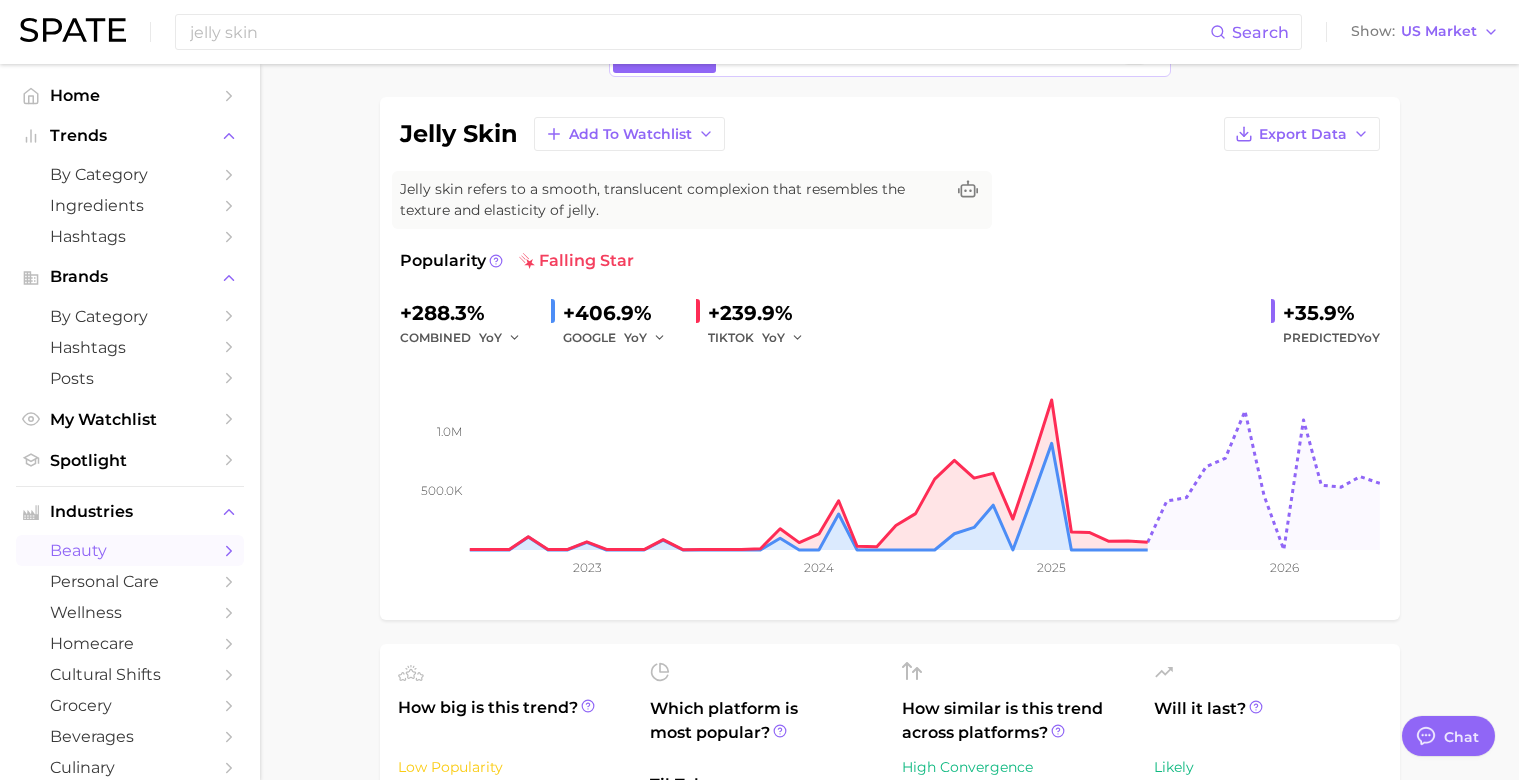 click on "1. makeup 2. makeup looks 3. face looks 4. jelly skin Overview Google TikTok Instagram Beta jelly skin Add to Watchlist Export Data Jelly skin refers to a smooth, translucent complexion that resembles the texture and elasticity of jelly. Popularity falling star +288.3% combined YoY +406.9% GOOGLE YoY +239.9% TIKTOK YoY +35.9% Predicted  YoY 500.0k 1.0m 2023 2024 2025 2026 How big is this trend? Low Popularity 452.3k avg.  monthly popularity Which platform is most popular? TikTok 62.1% popularity share How similar is this trend across platforms? High Convergence 66.4% pop.  convergence Will it last? Likely +35.9% pop.  predicted growth related categories brands Related Categories 446  total What are consumers viewing alongside  jelly skin ? Export Data Filters skin type   46.6k benefits   37.5k concerns   33.2k body parts   31.8k beauty trends   18.0k ingredients   13.1k Columns group Popularity YoY QoQ jelly skin glass skin skin type 46.6k Very high >1,000% -93.3% jelly skin acne concerns 24.3k Low -38.4% Low" at bounding box center [889, 988] 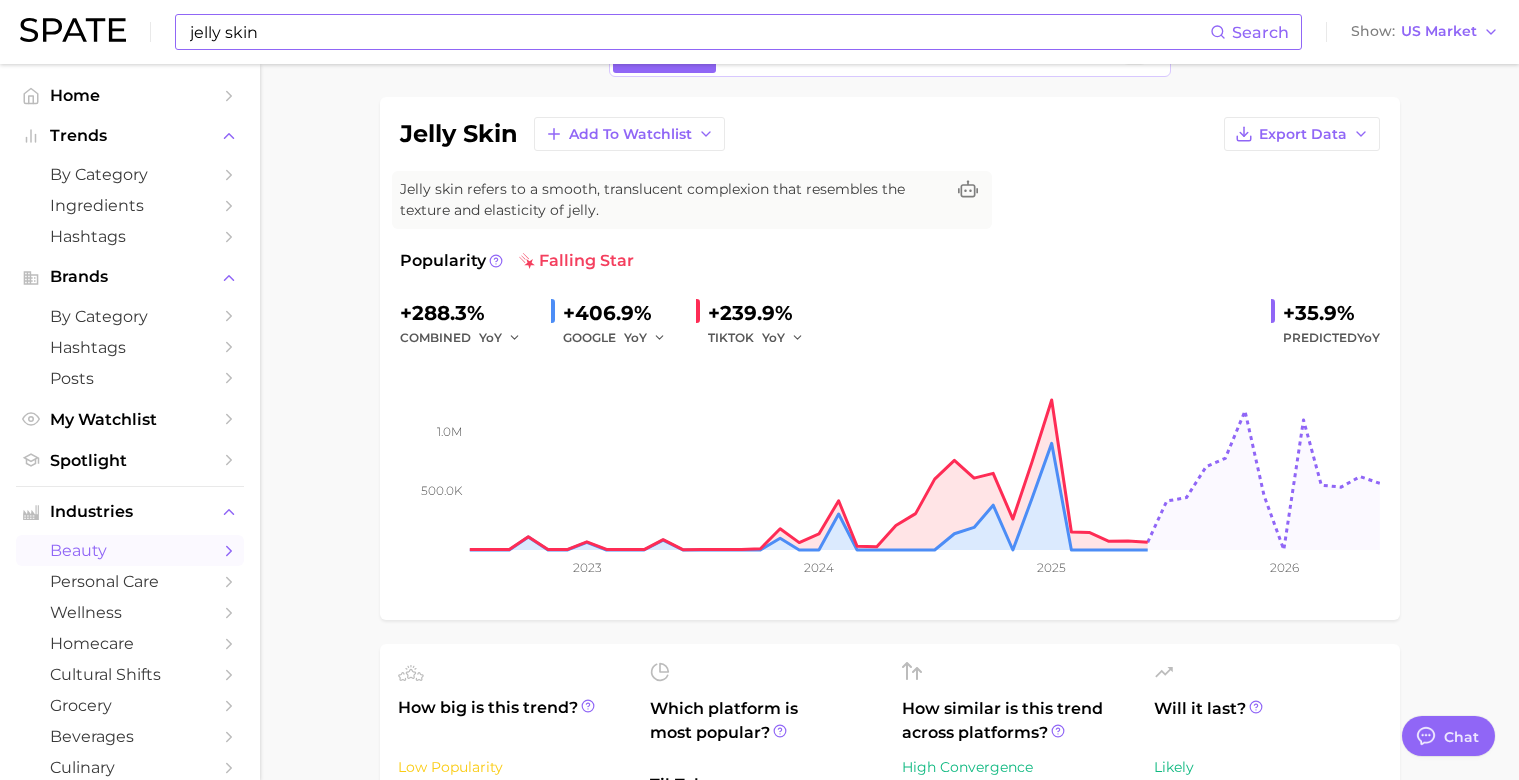 click on "jelly skin" at bounding box center [699, 32] 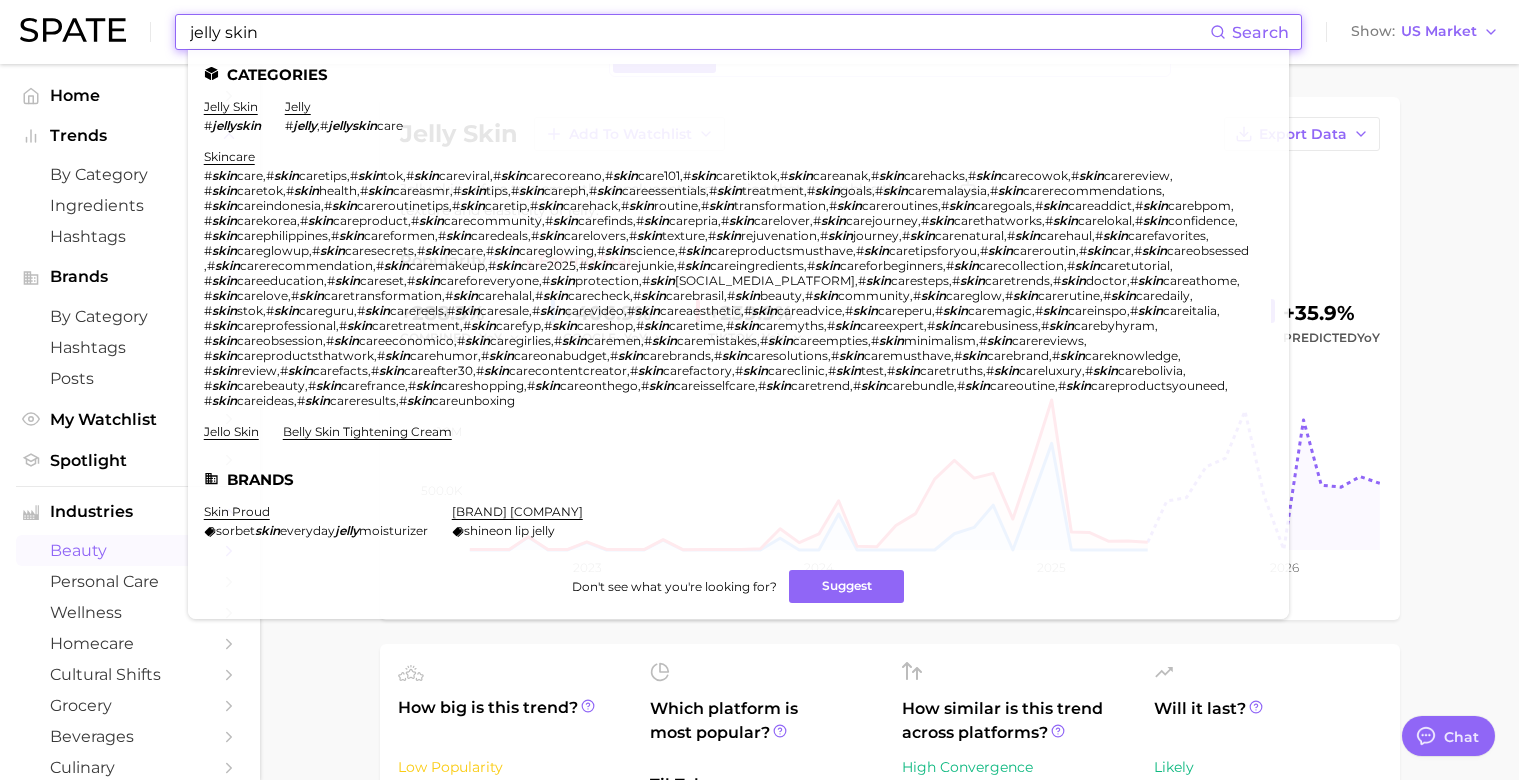 click on "jelly skin" at bounding box center [699, 32] 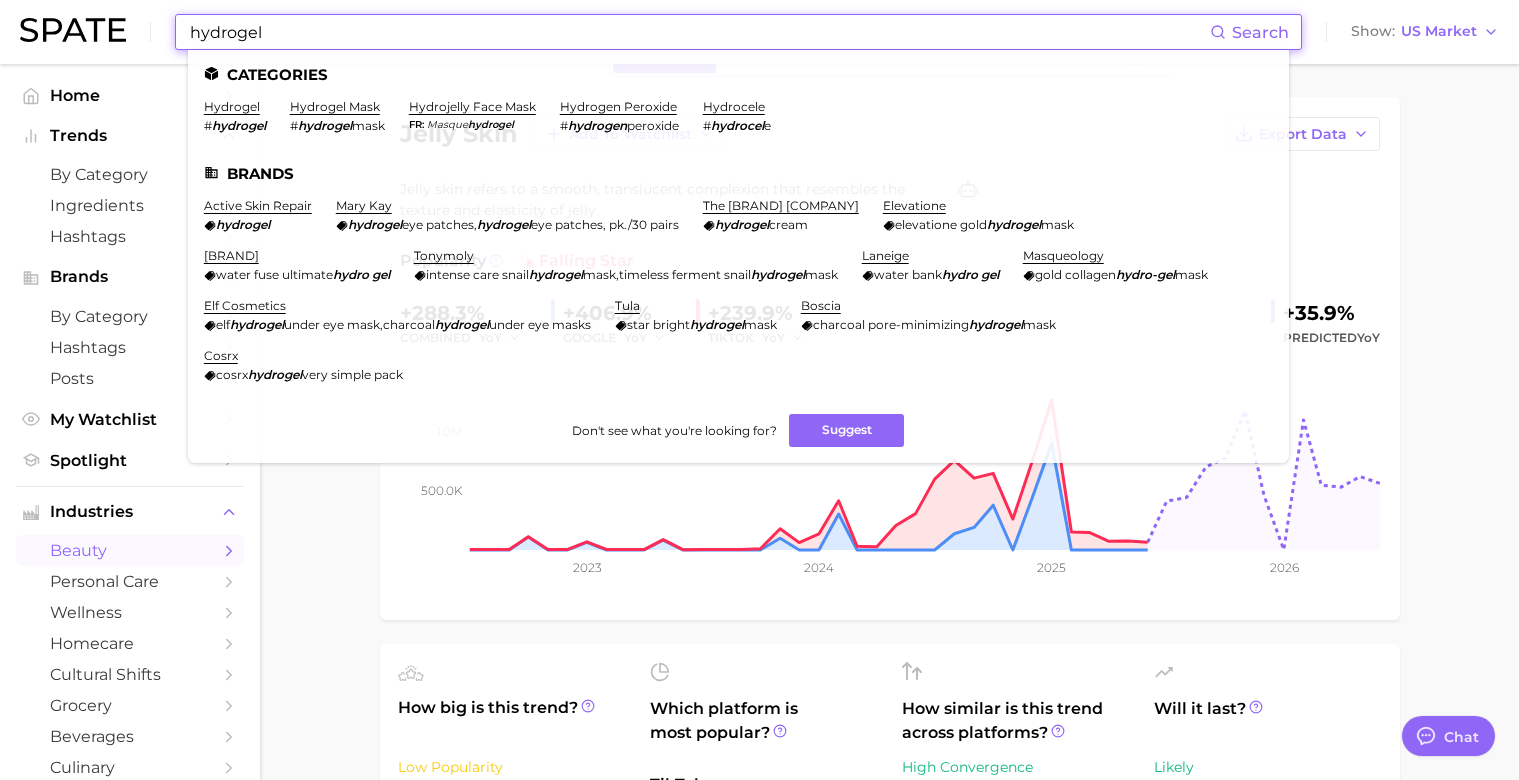type on "hydrogel" 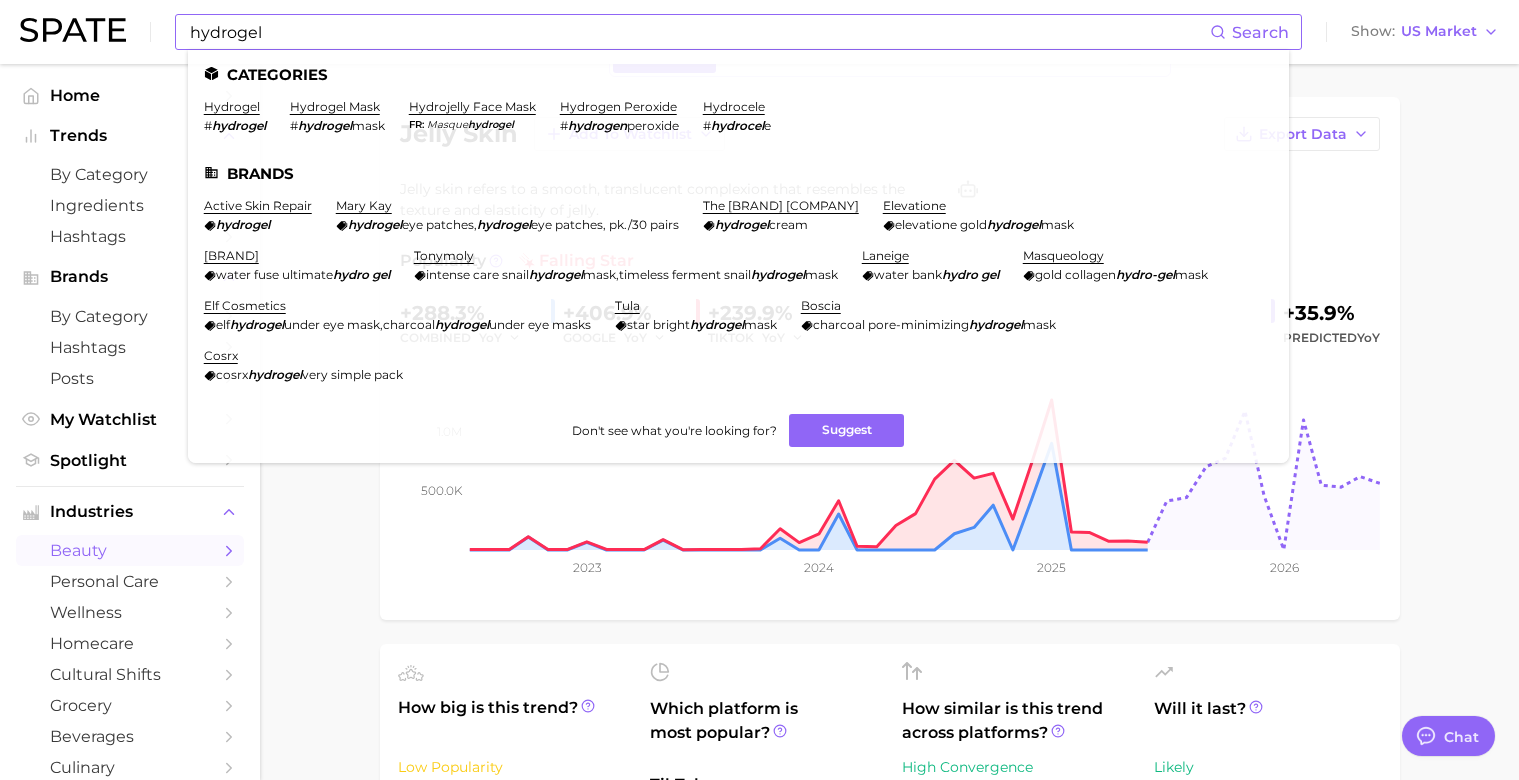 click on "Categories hydrogel # hydrogel hydrogel mask # hydrogel mask hydrojelly face mask fr masque  hydrogel hydrogen peroxide # hydrogen peroxide hydrocele # hydrocel e Brands active skin repair hydrogel mary kay hydrogel  eye patches ,  hydrogel  eye patches, pk./30 pairs the honest company hydrogel  cream elevatione elevatione gold  hydrogel  mask dr. jart+ water fuse ultimate  hydro gel tonymoly intense care snail  hydrogel  mask ,  timeless ferment snail  hydrogel  mask laneige water bank  hydro gel masqueology gold collagen  hydro-gel  mask elf cosmetics elf  hydrogel  under eye mask ,  charcoal  hydrogel  under eye masks tula star bright  hydrogel  mask boscia charcoal pore-minimizing  hydrogel  mask cosrx cosrx  hydrogel  very simple pack Don't see what you're looking for? Suggest" at bounding box center (738, 256) 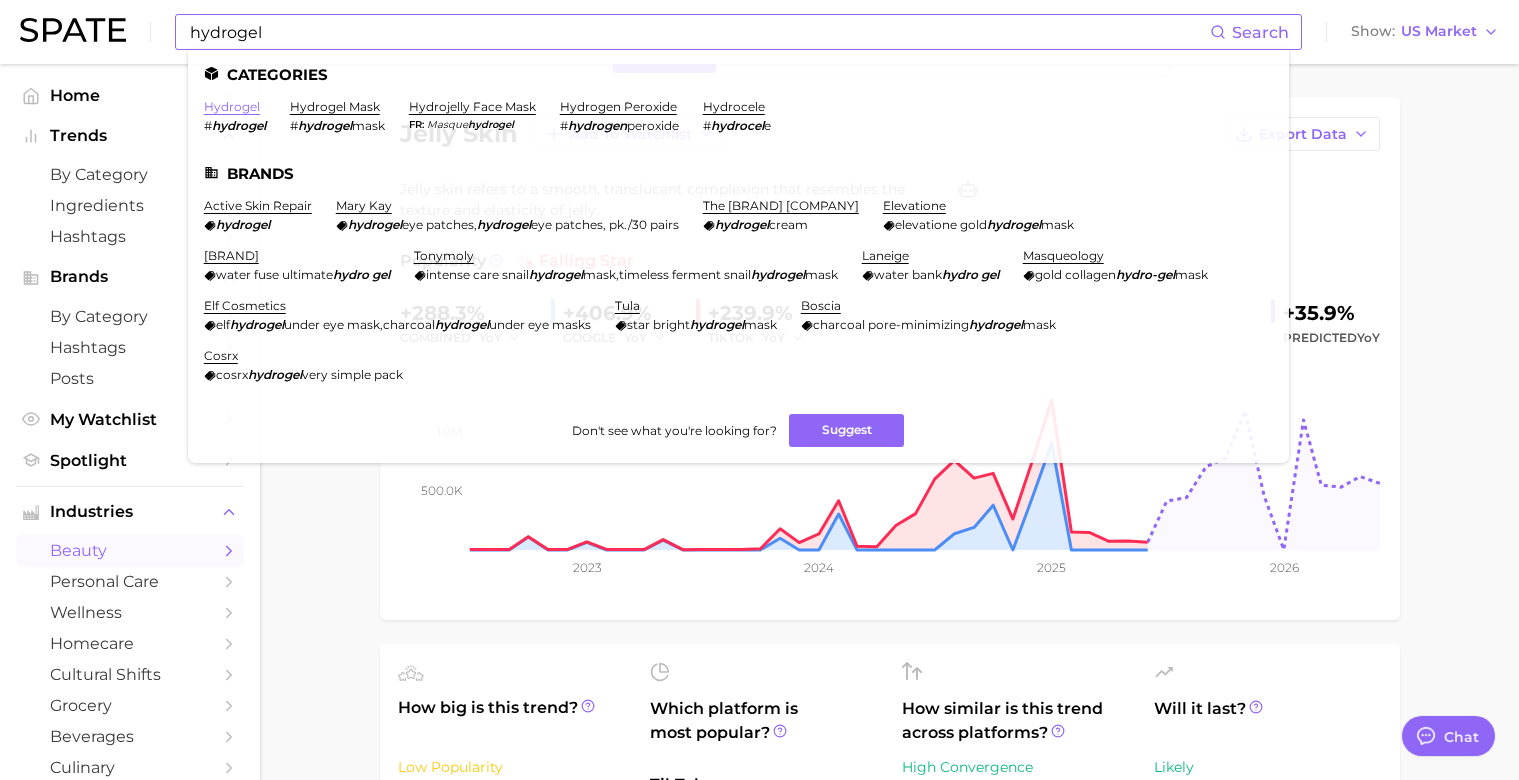 click on "hydrogel" at bounding box center [232, 106] 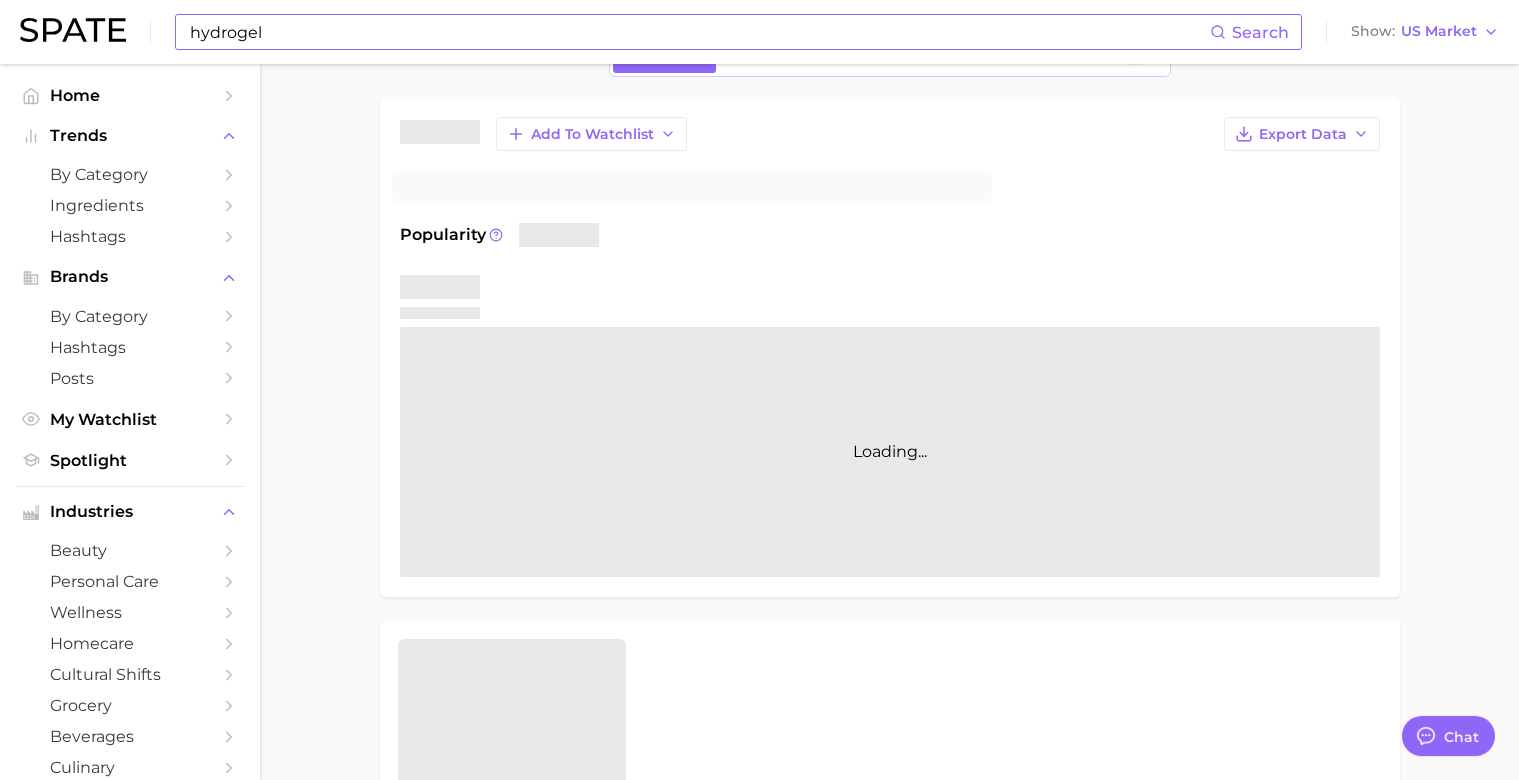 scroll, scrollTop: 0, scrollLeft: 0, axis: both 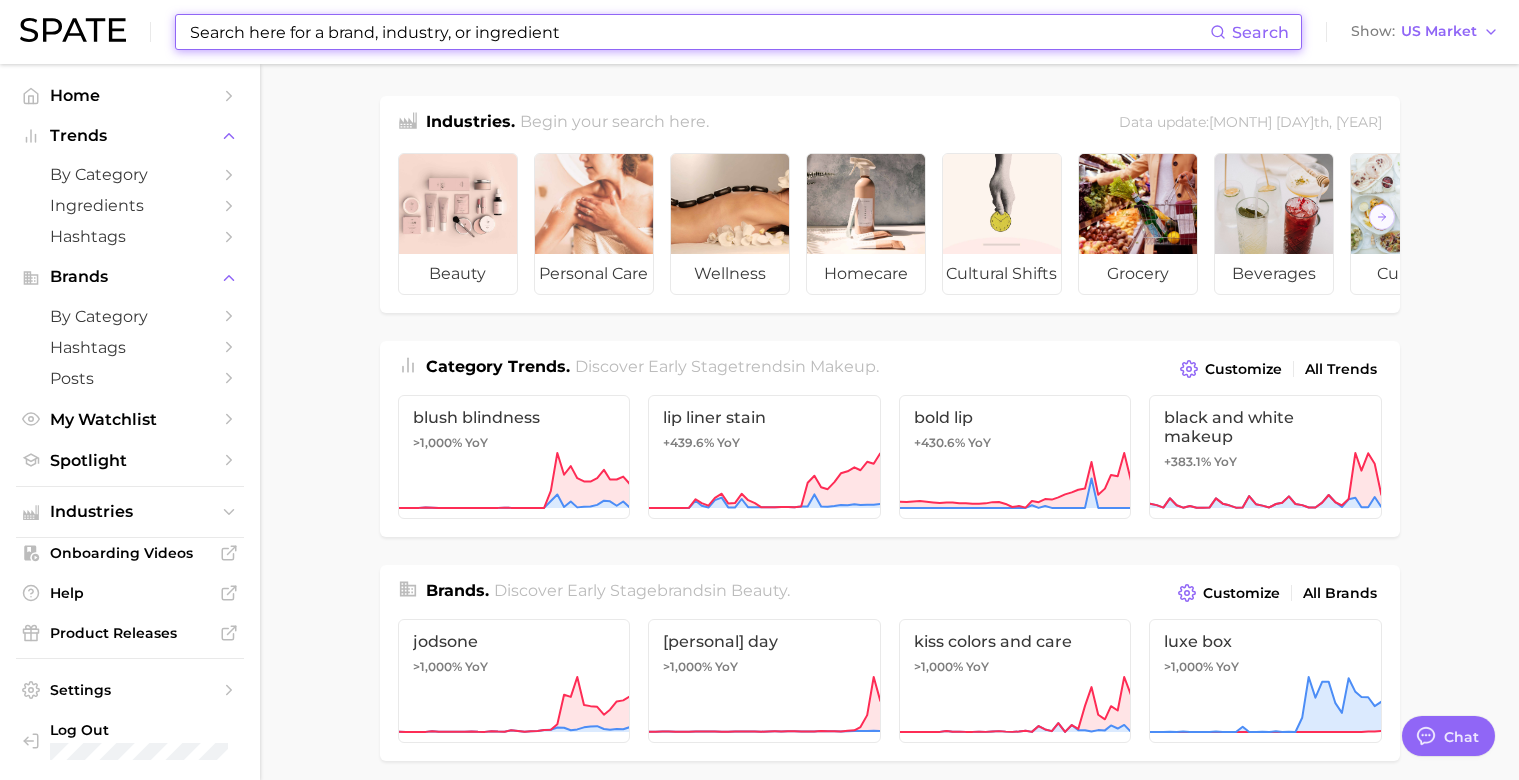 click at bounding box center (699, 32) 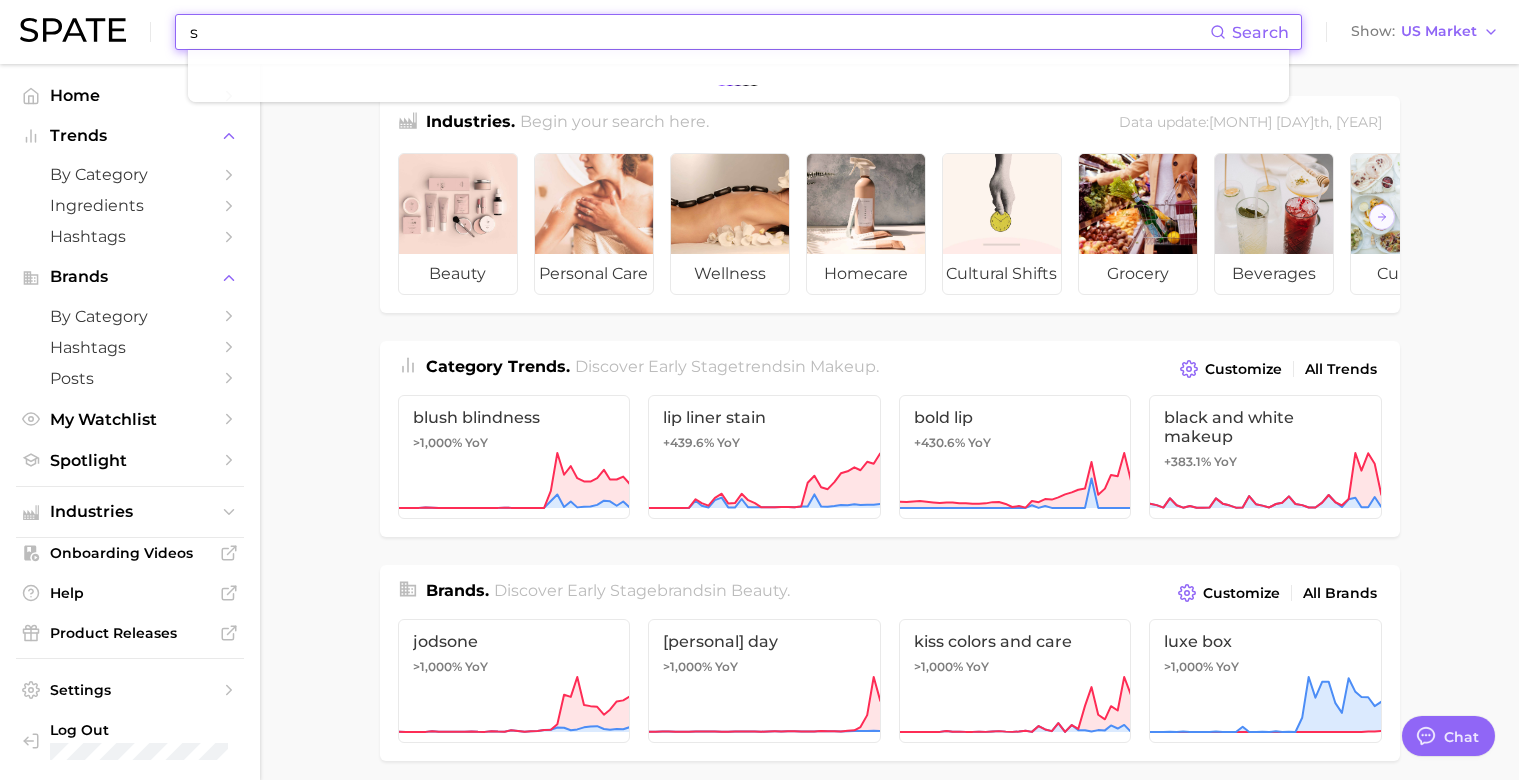 scroll, scrollTop: 207, scrollLeft: 0, axis: vertical 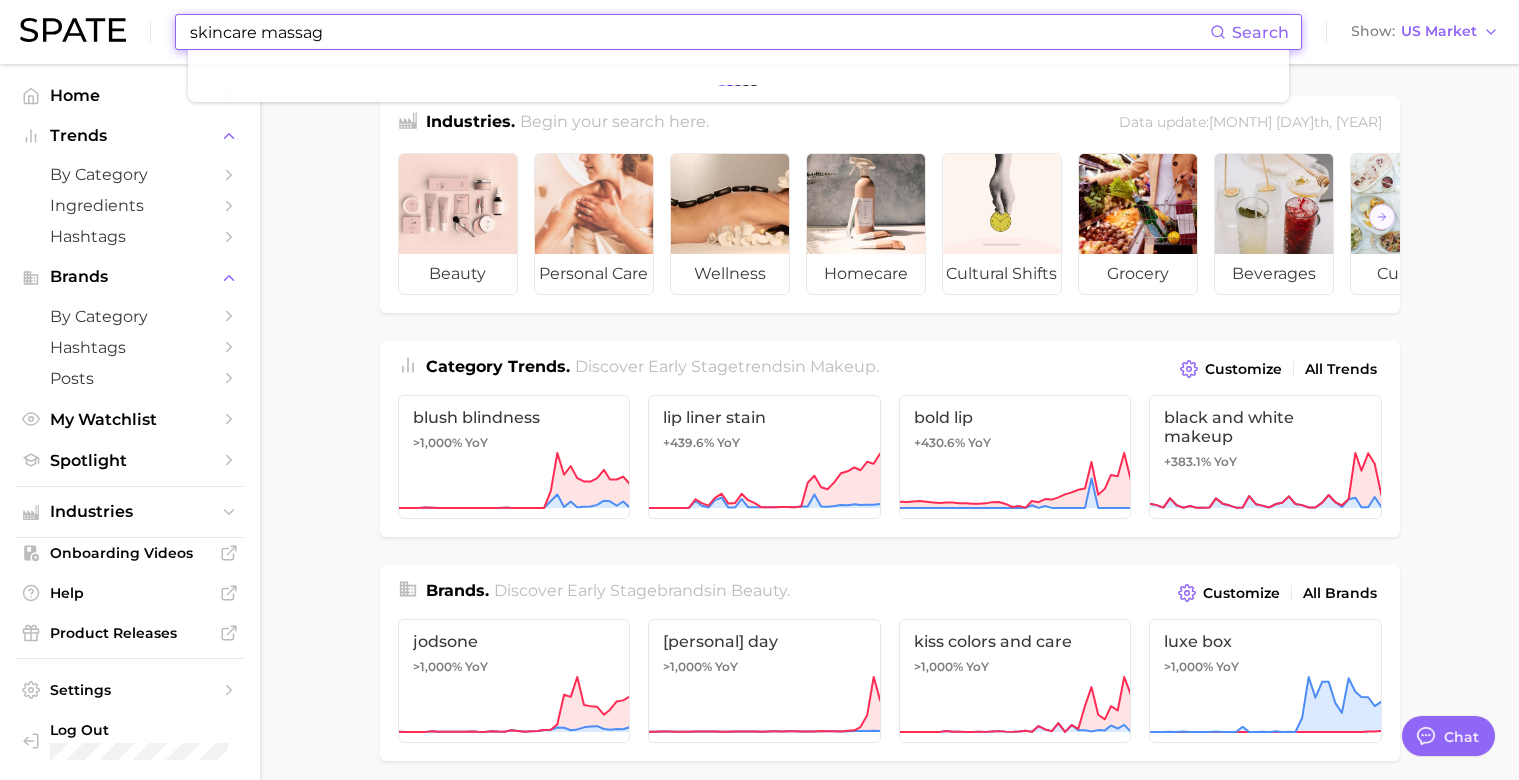 type on "skincare massage" 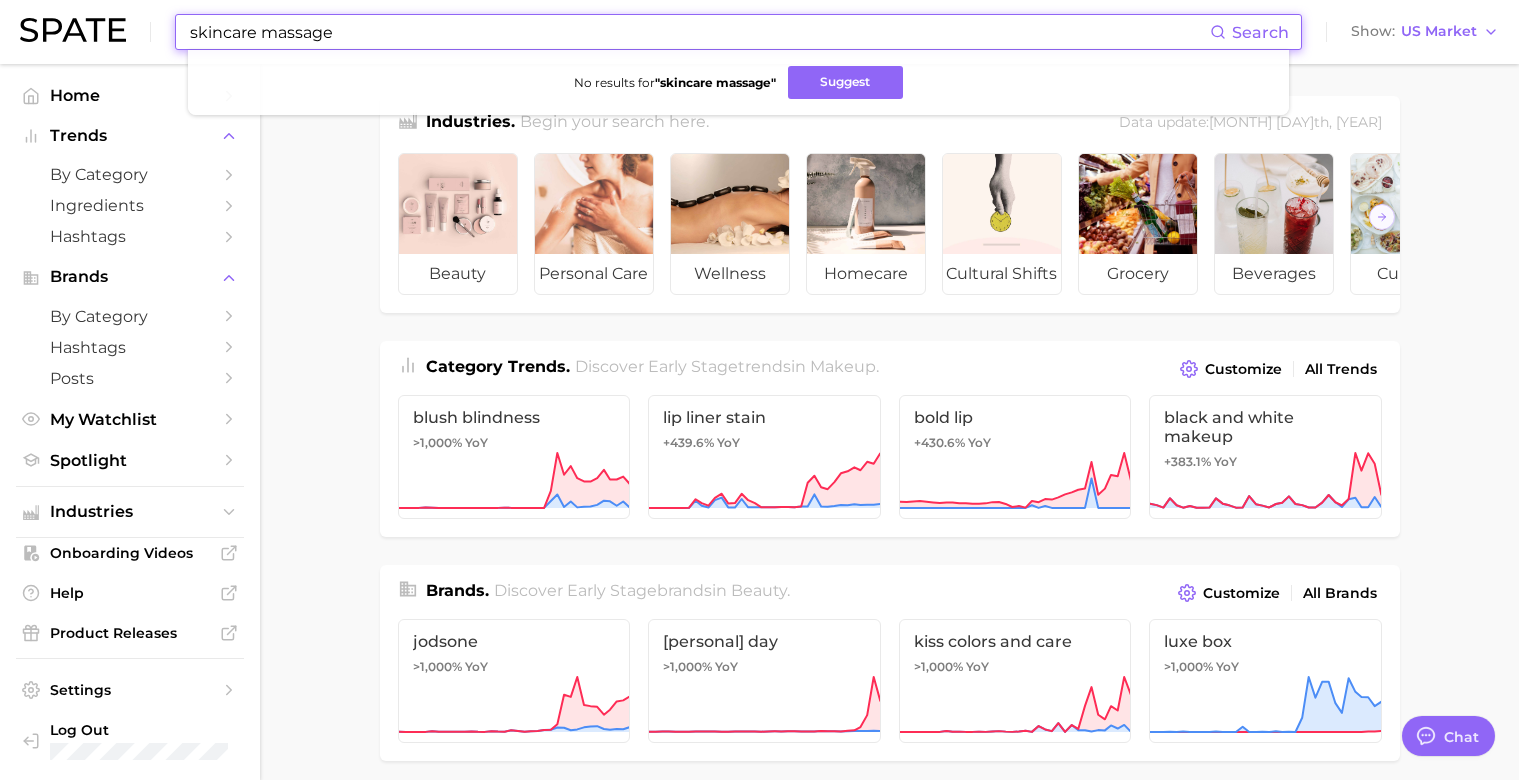 drag, startPoint x: 369, startPoint y: 38, endPoint x: -41, endPoint y: 34, distance: 410.0195 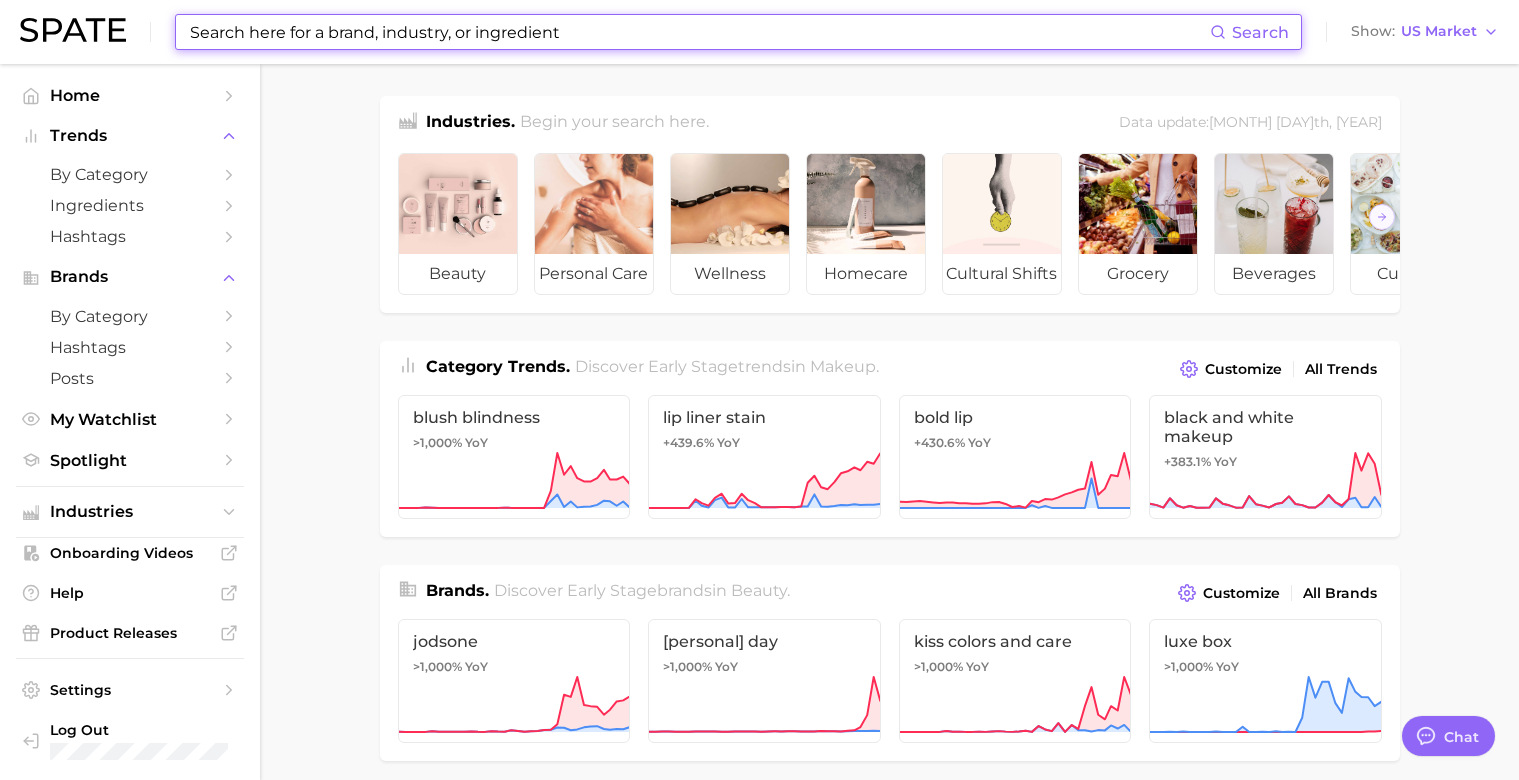 click at bounding box center [699, 32] 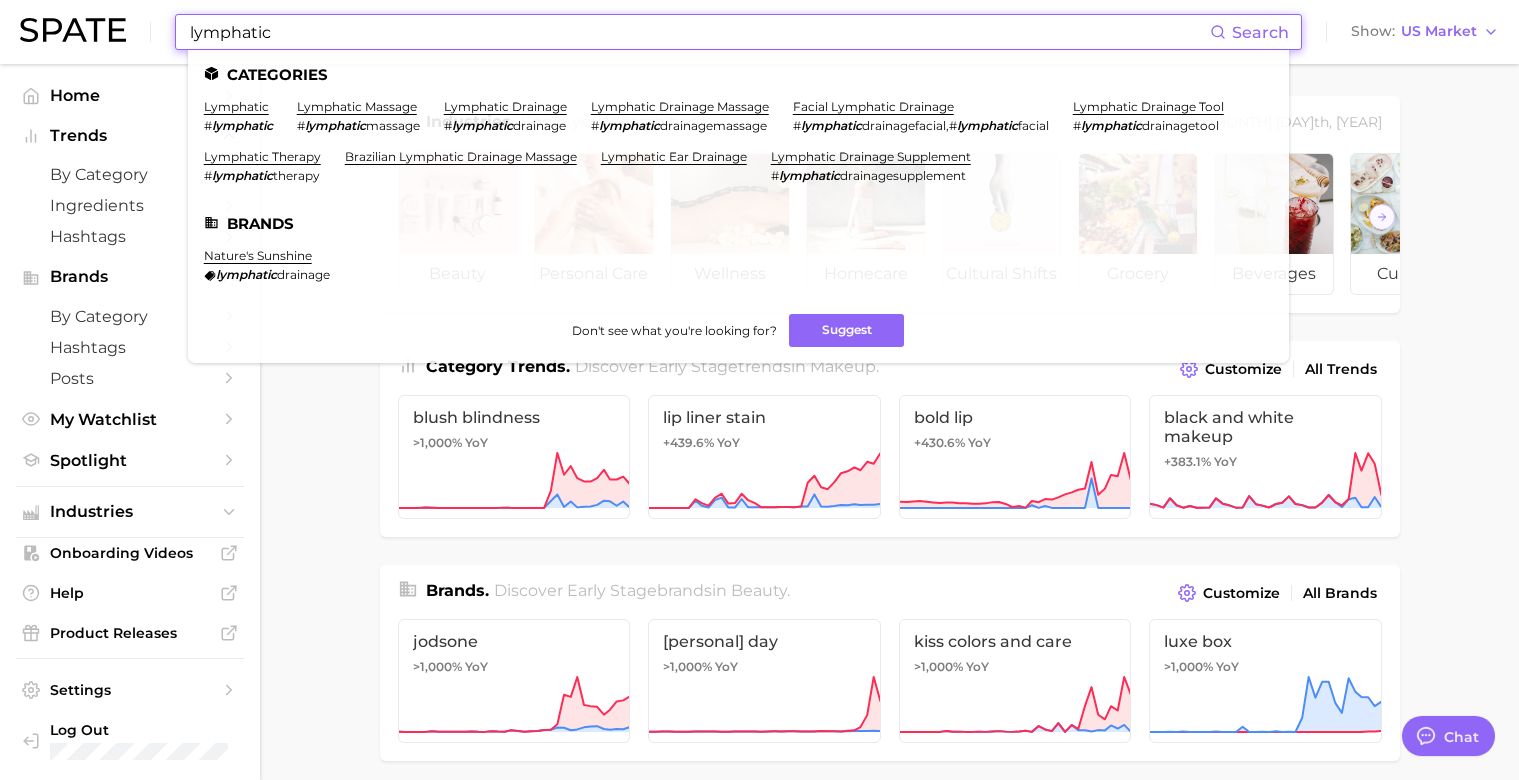 type on "lymphatic" 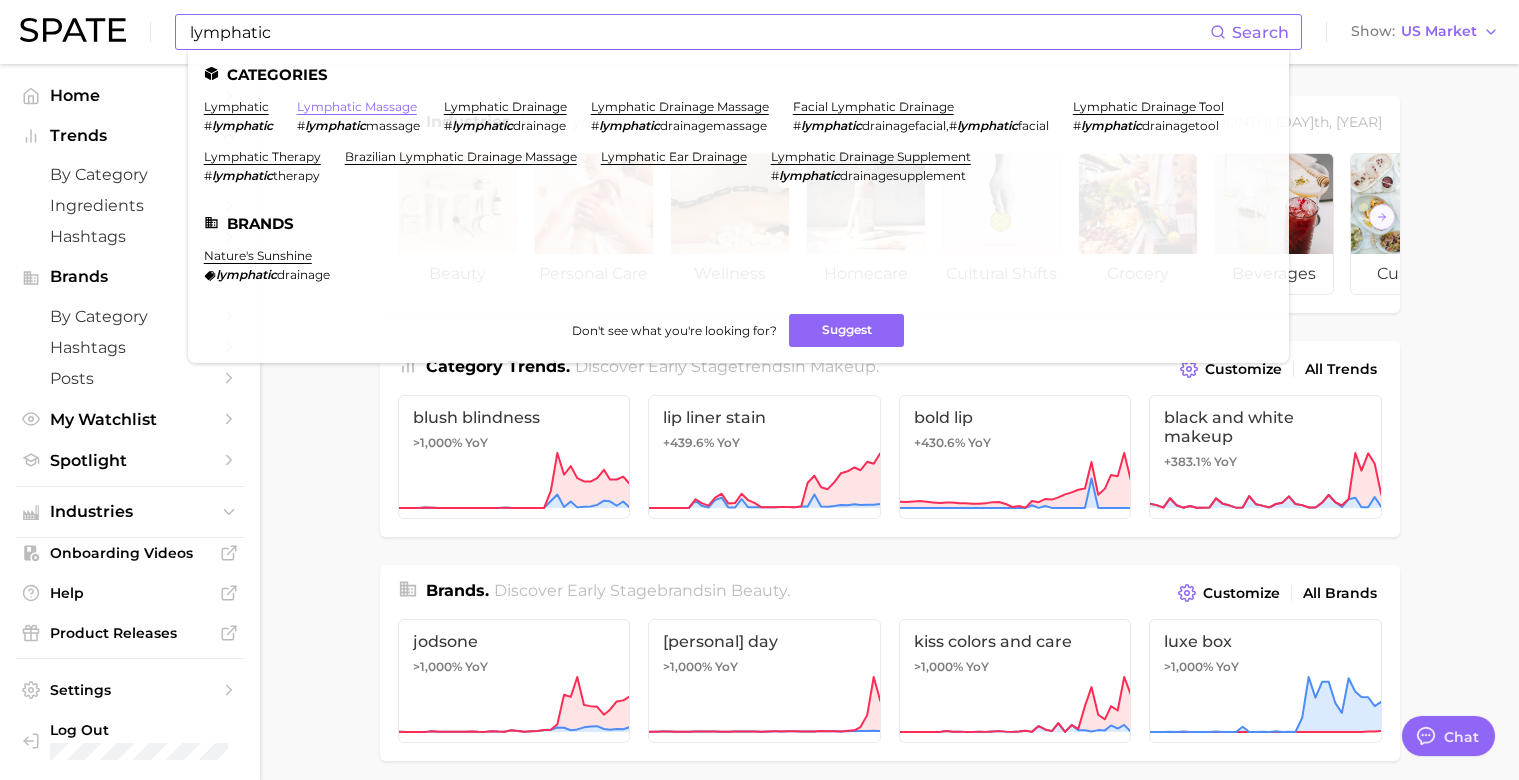 click on "lymphatic massage" at bounding box center [357, 106] 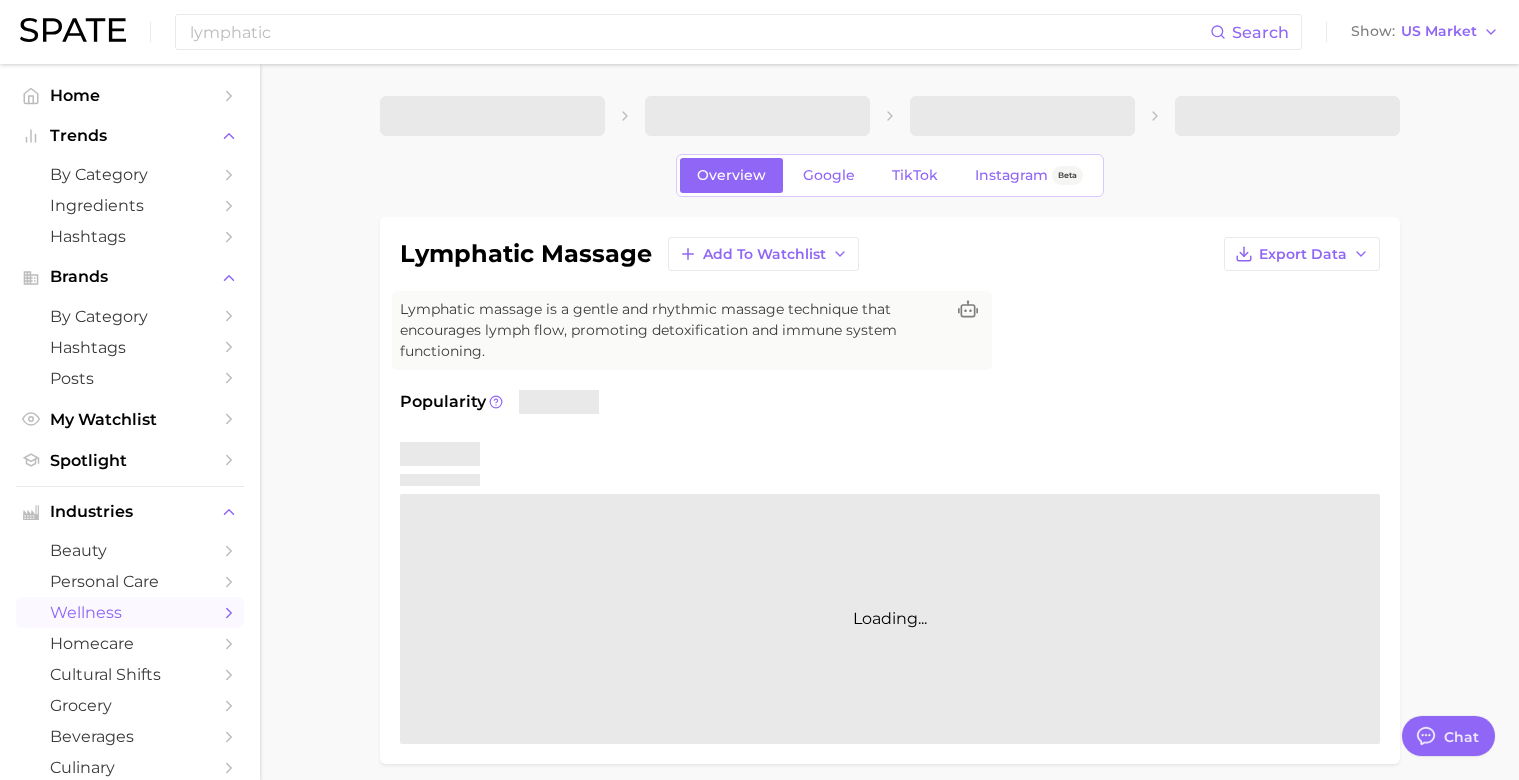 type on "x" 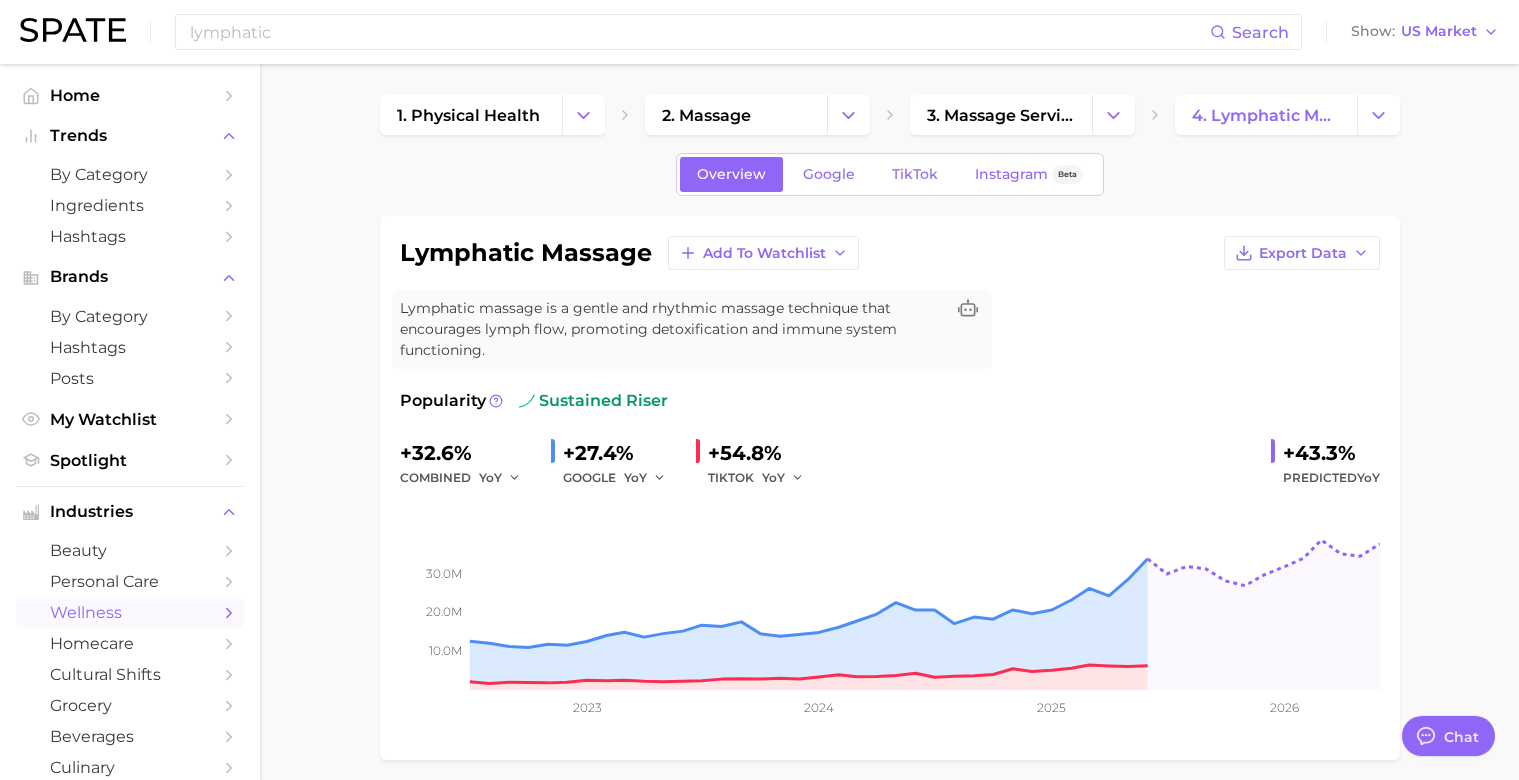 scroll, scrollTop: 0, scrollLeft: 0, axis: both 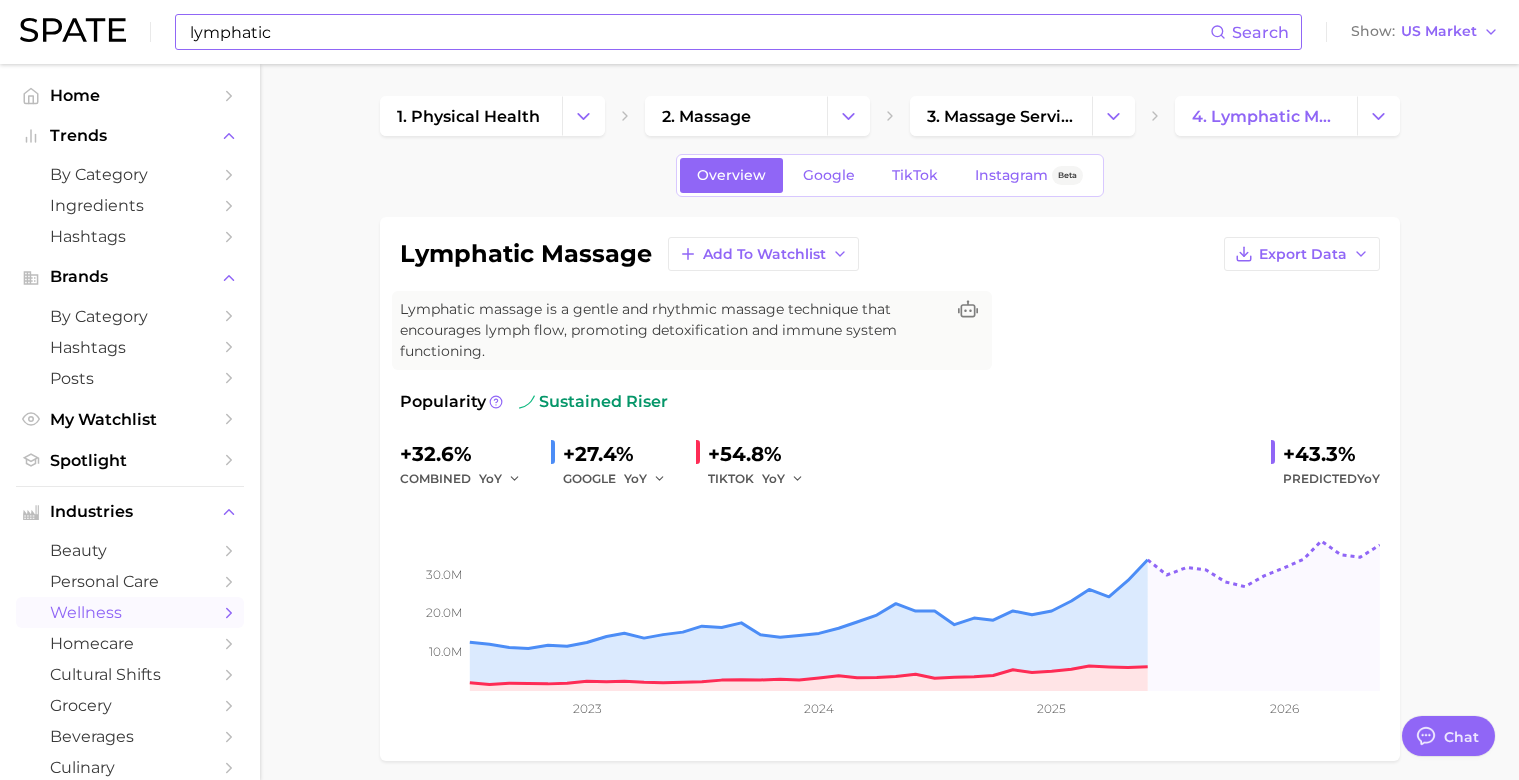 click on "lymphatic" at bounding box center [699, 32] 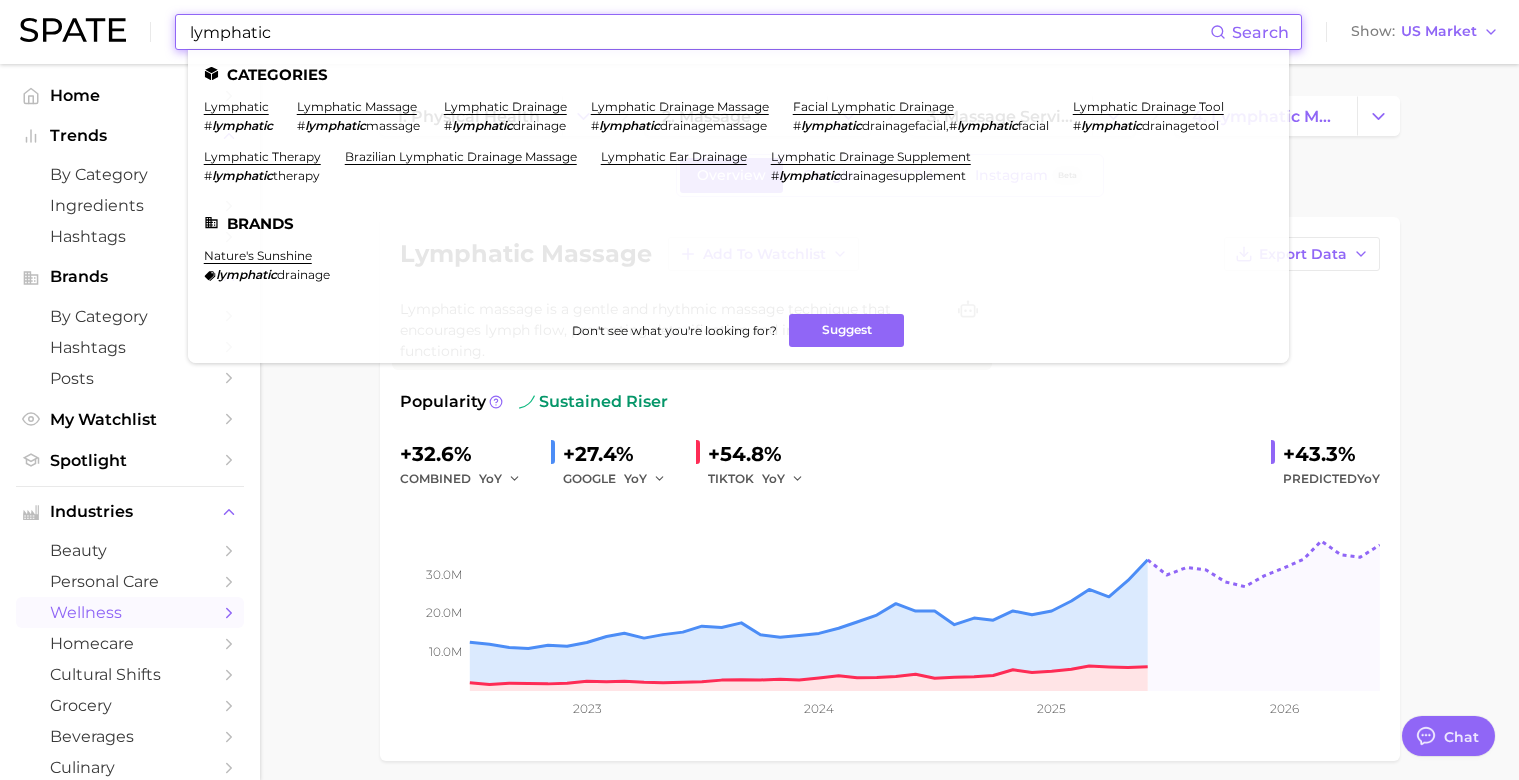 click on "lymphatic" at bounding box center (699, 32) 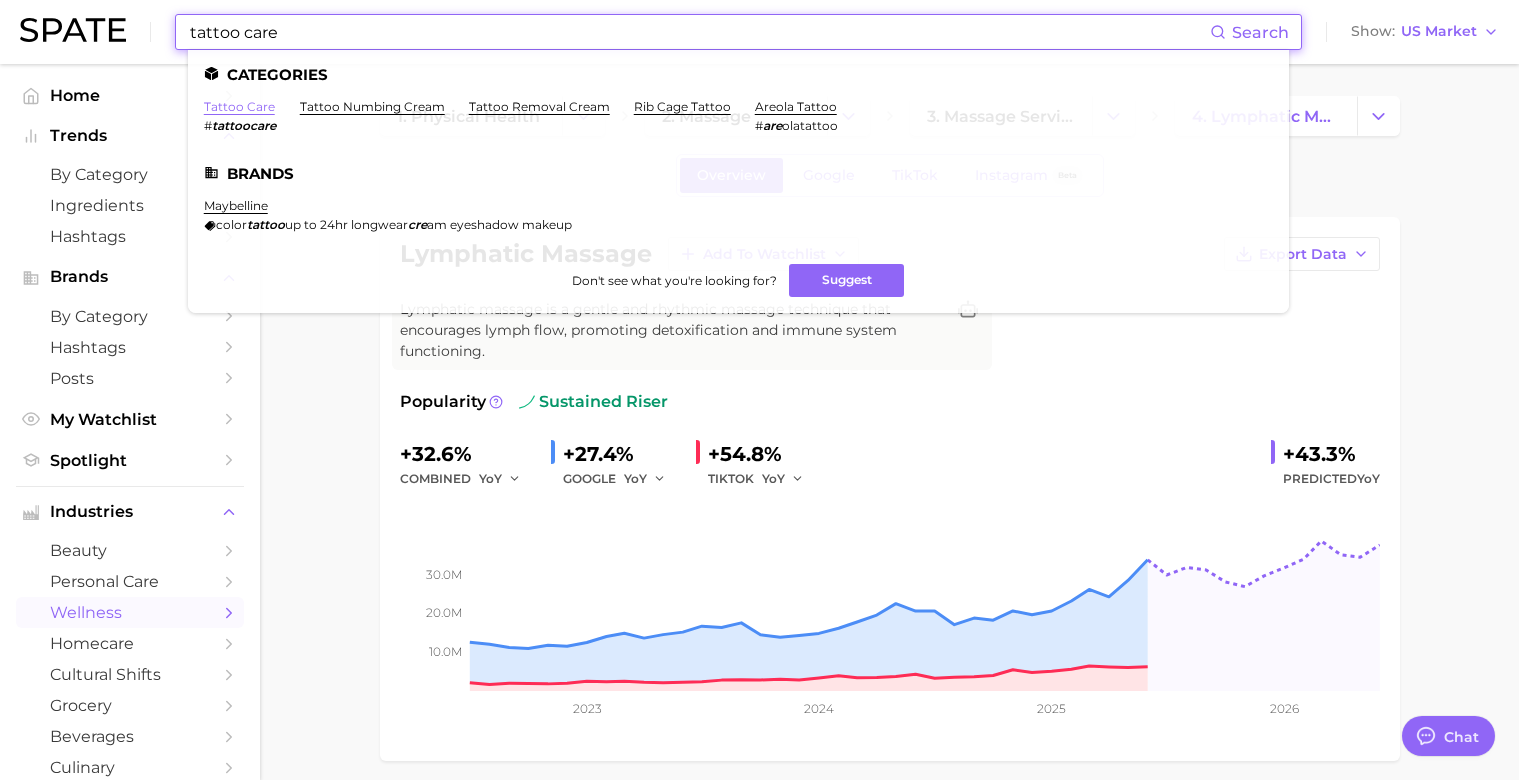 click on "tattoo care" at bounding box center [239, 106] 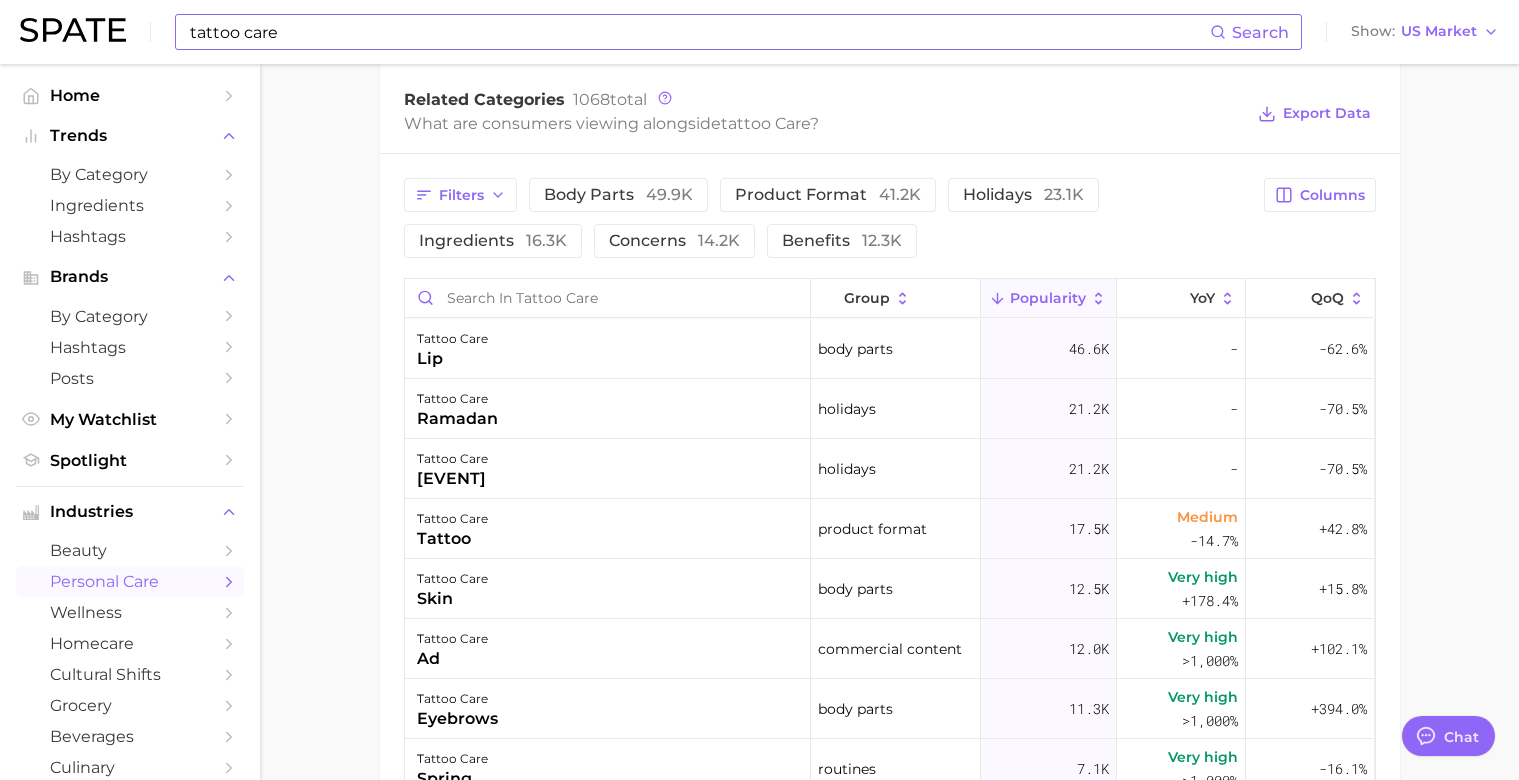 scroll, scrollTop: 972, scrollLeft: 0, axis: vertical 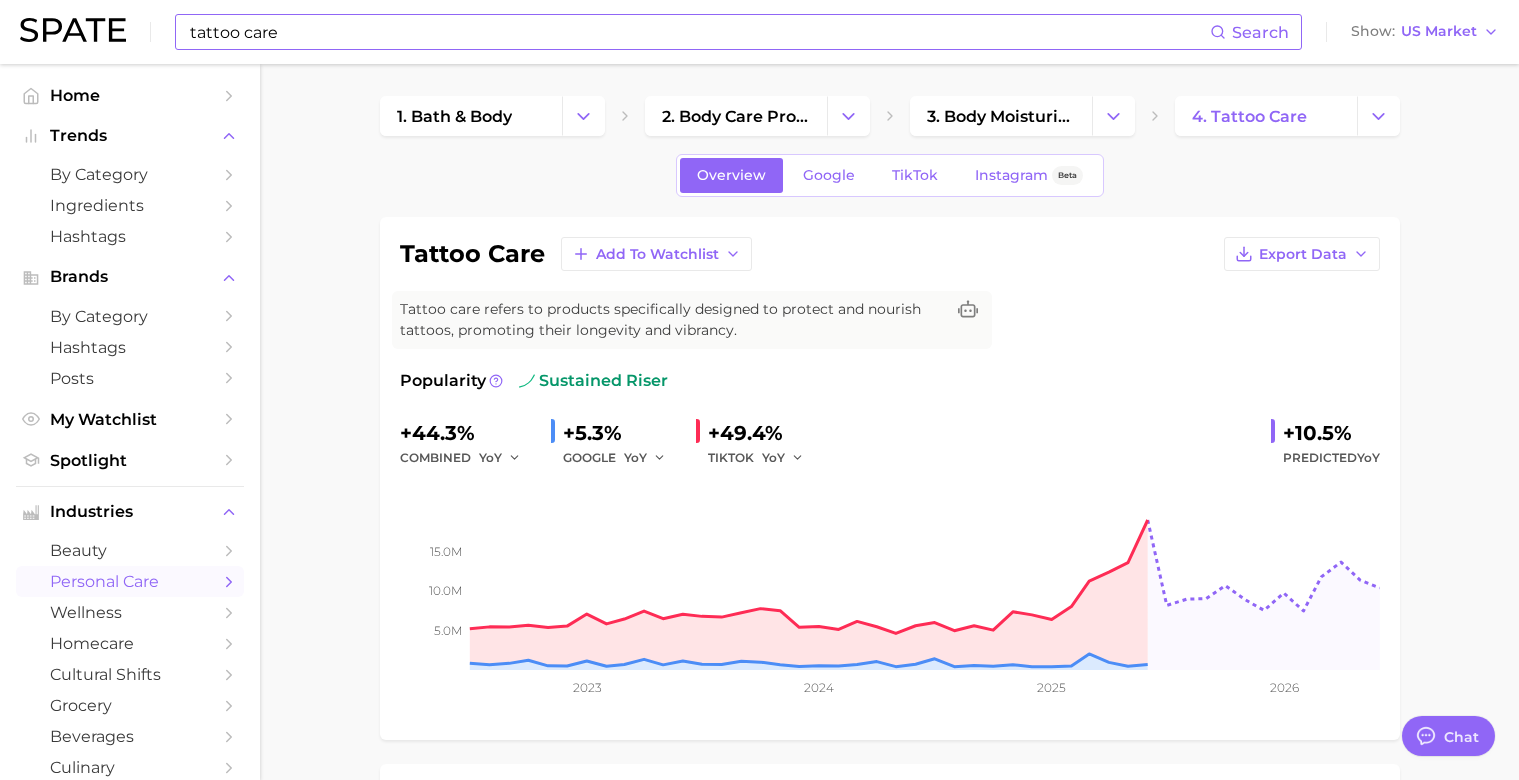 click on "tattoo care Search Show US Market" at bounding box center [759, 32] 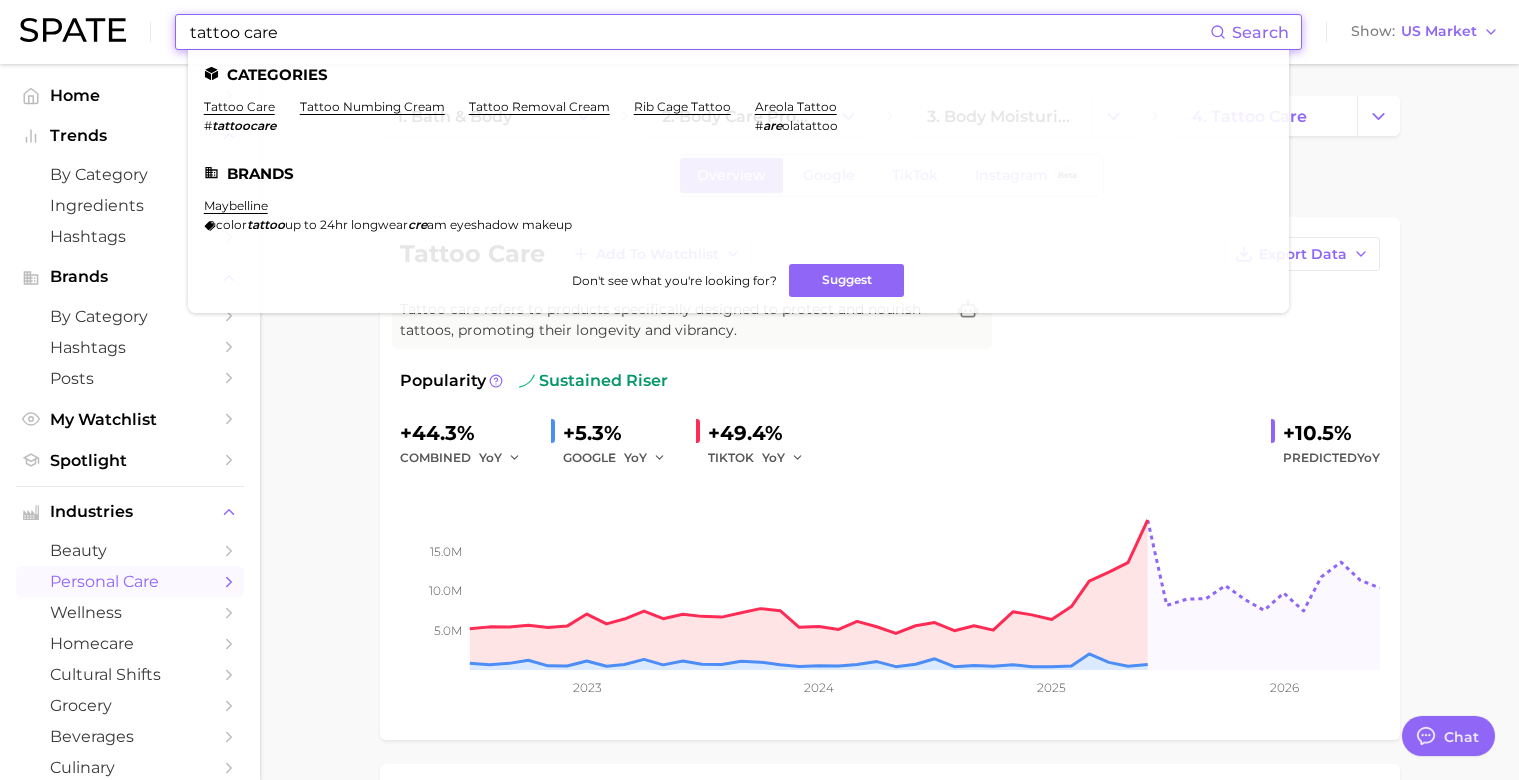 click on "tattoo care" at bounding box center [699, 32] 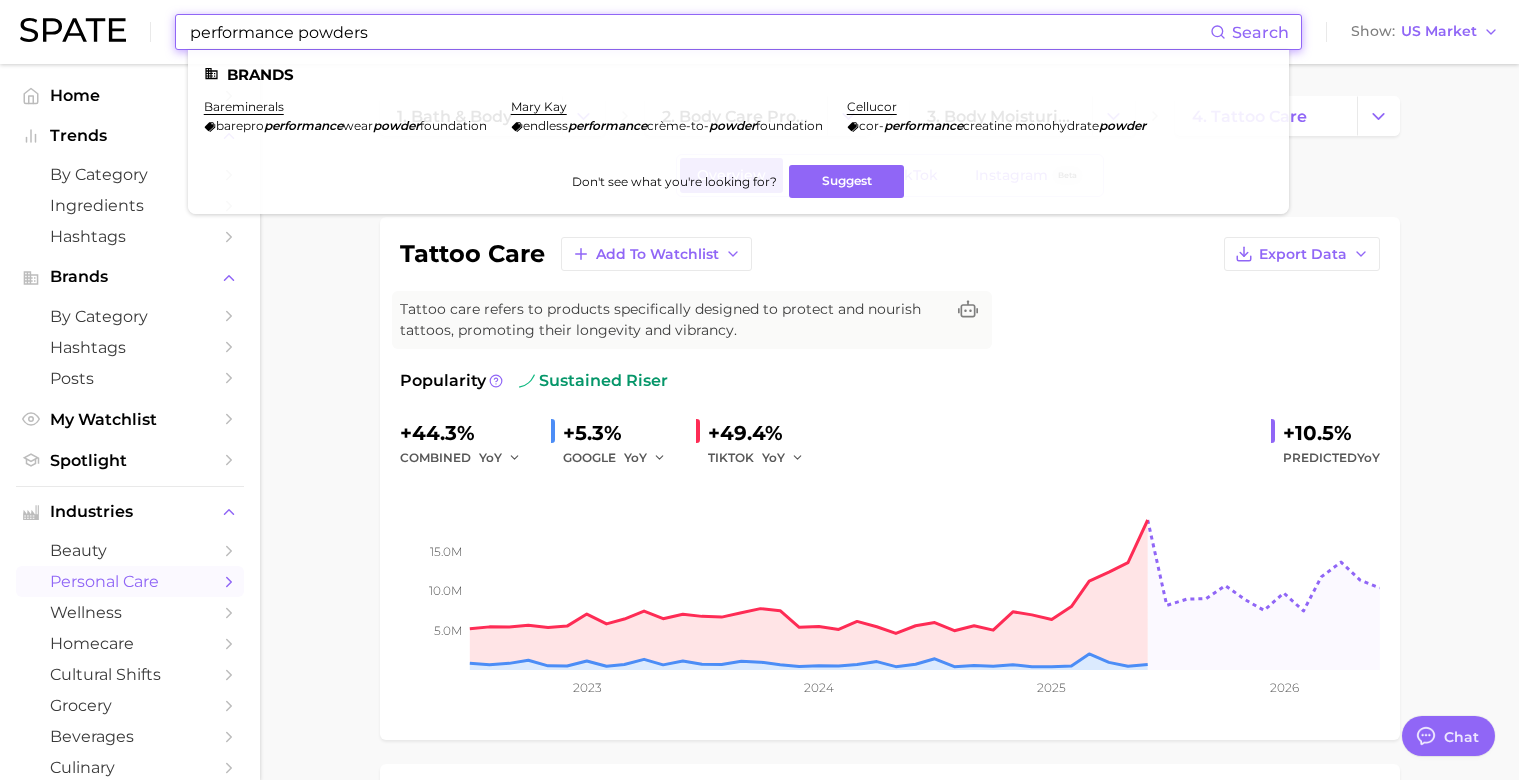 click on "performance powders" at bounding box center [699, 32] 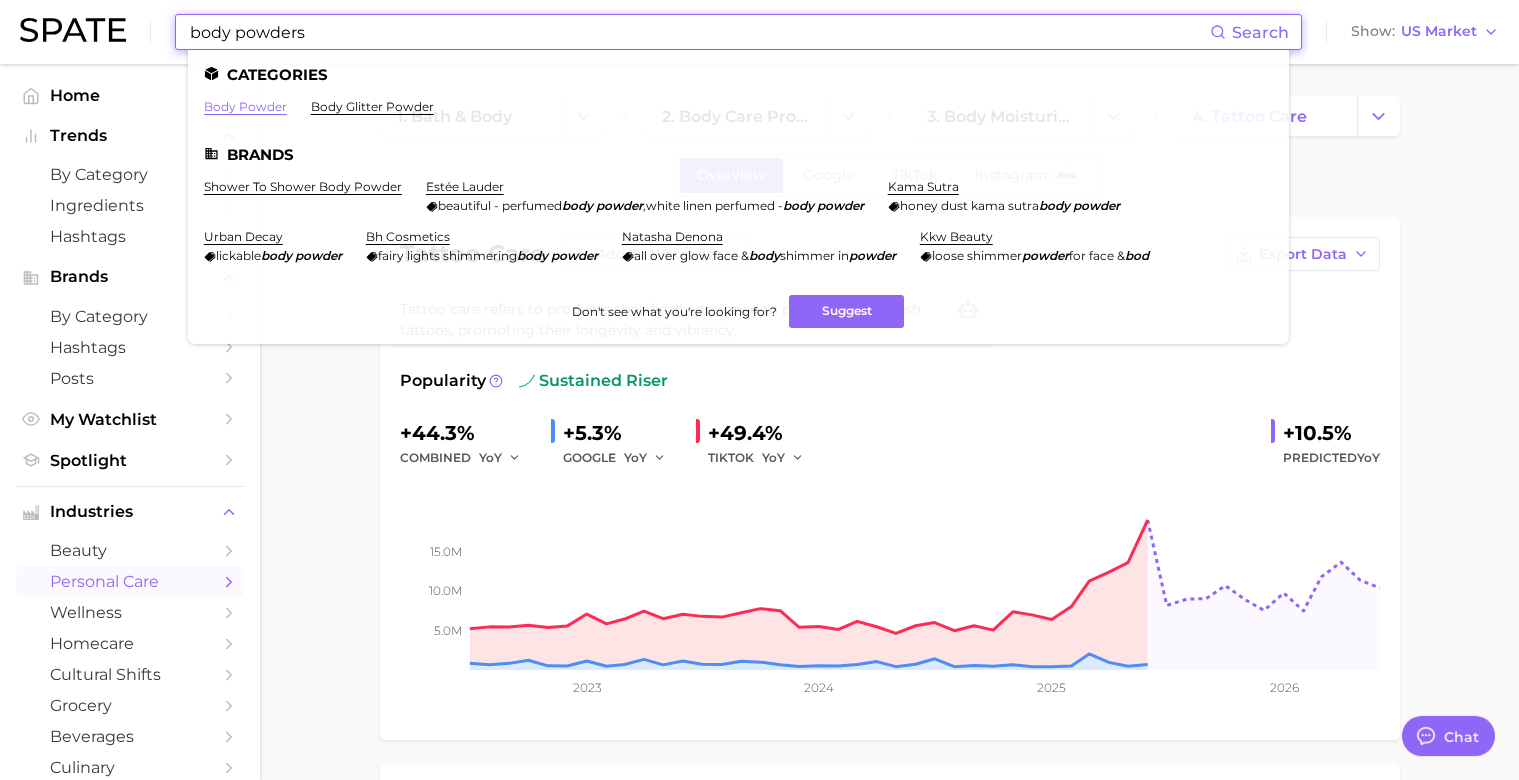type on "body powders" 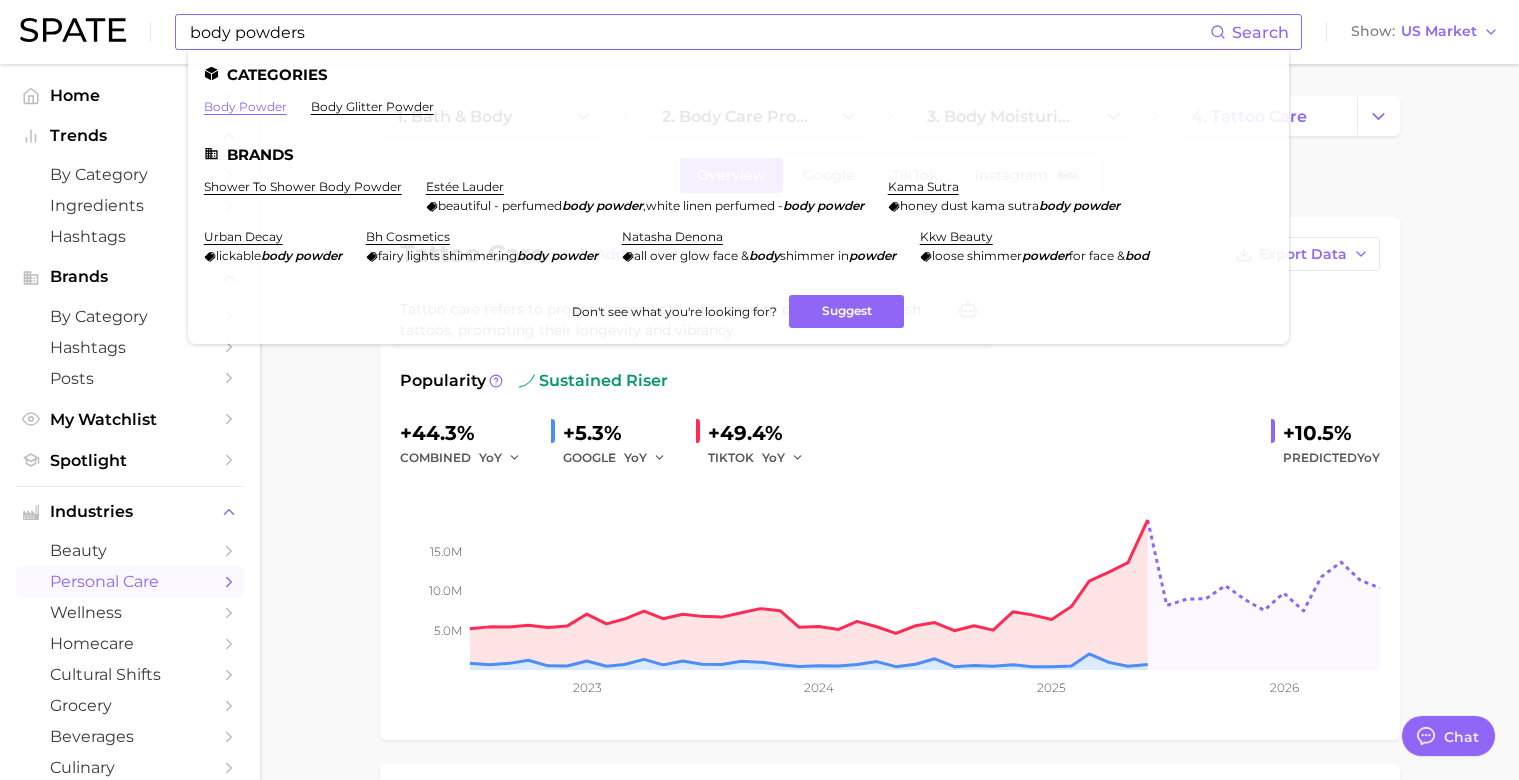 click on "body powder" at bounding box center (245, 106) 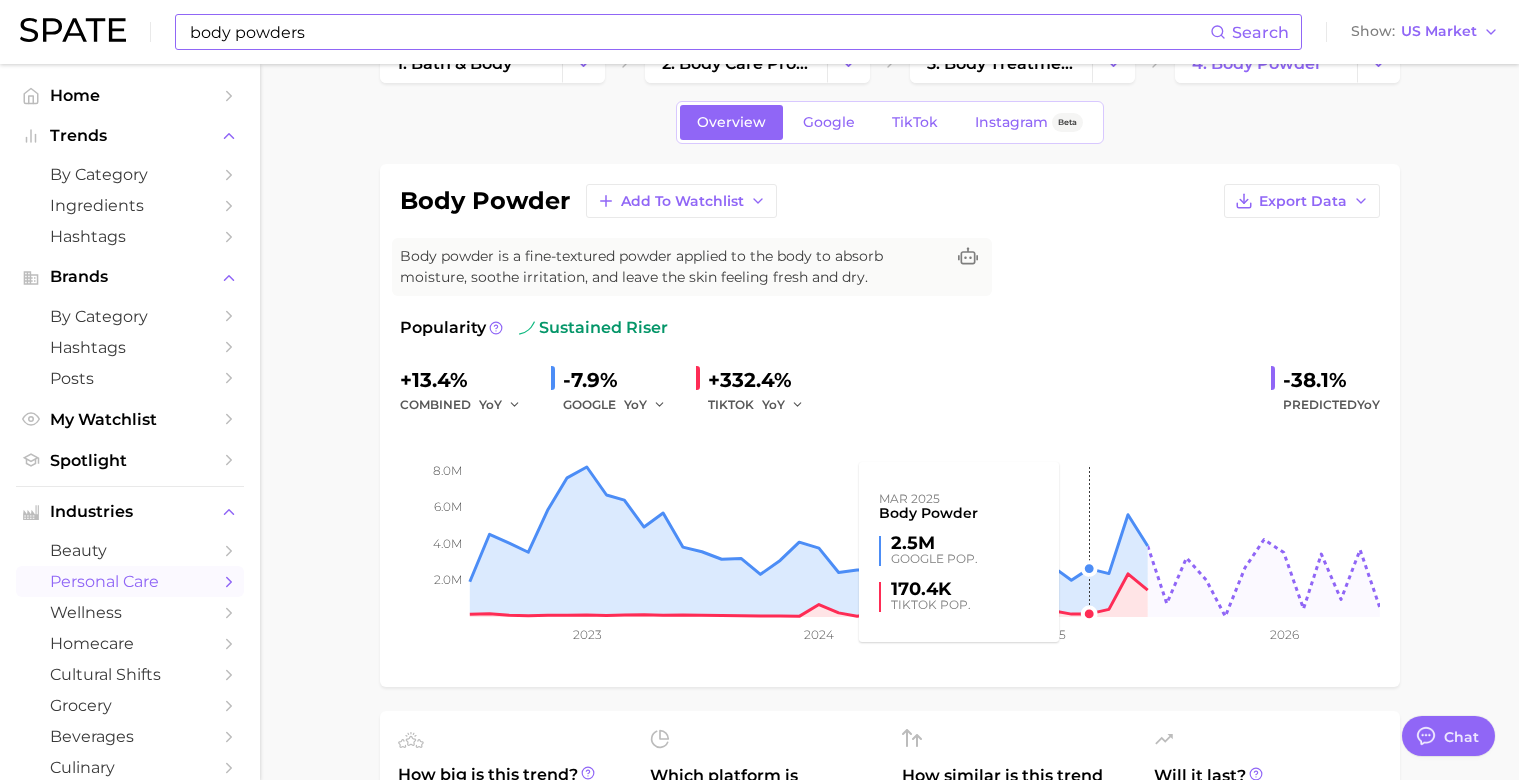 scroll, scrollTop: 157, scrollLeft: 0, axis: vertical 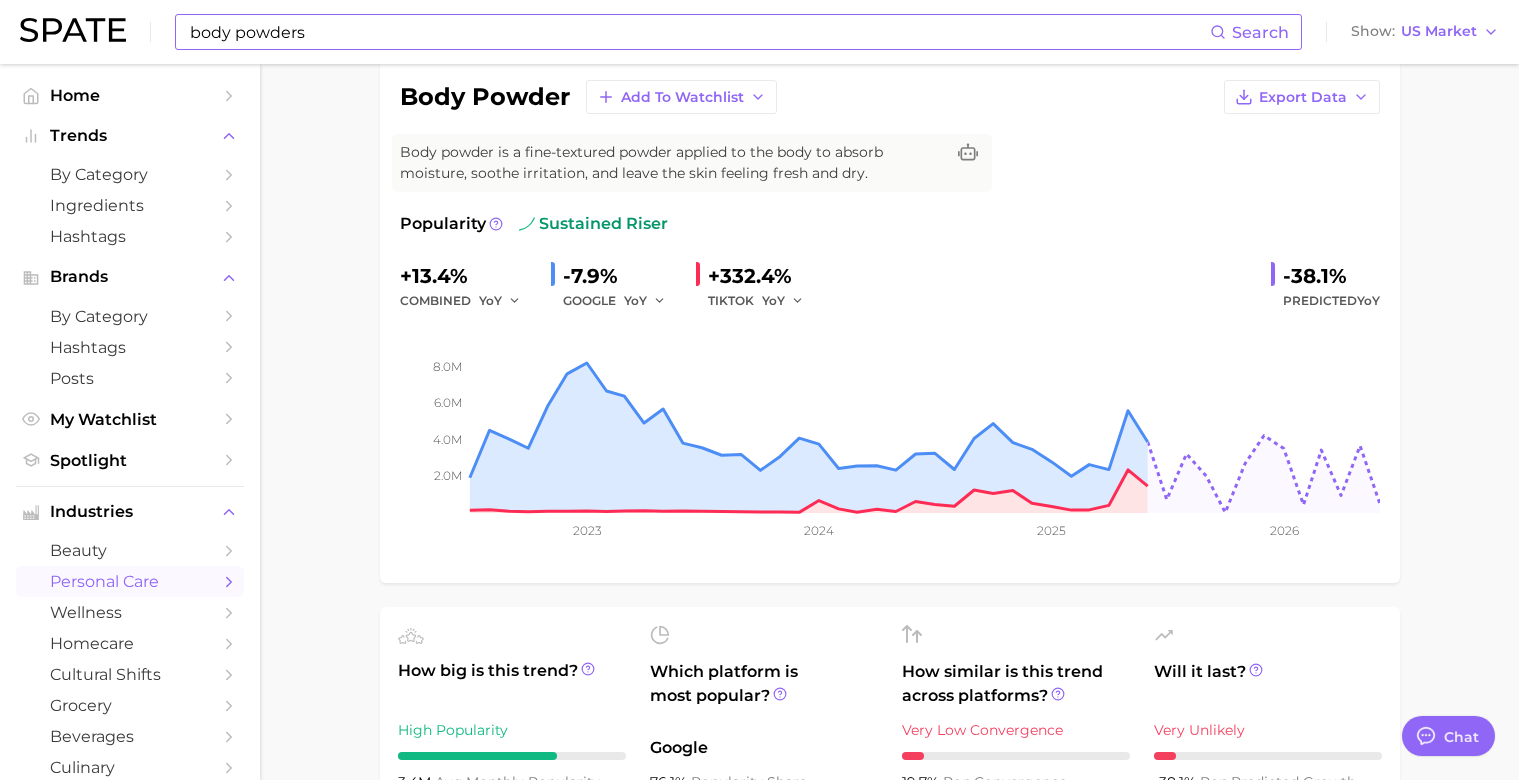 click on "+332.4%" at bounding box center [763, 276] 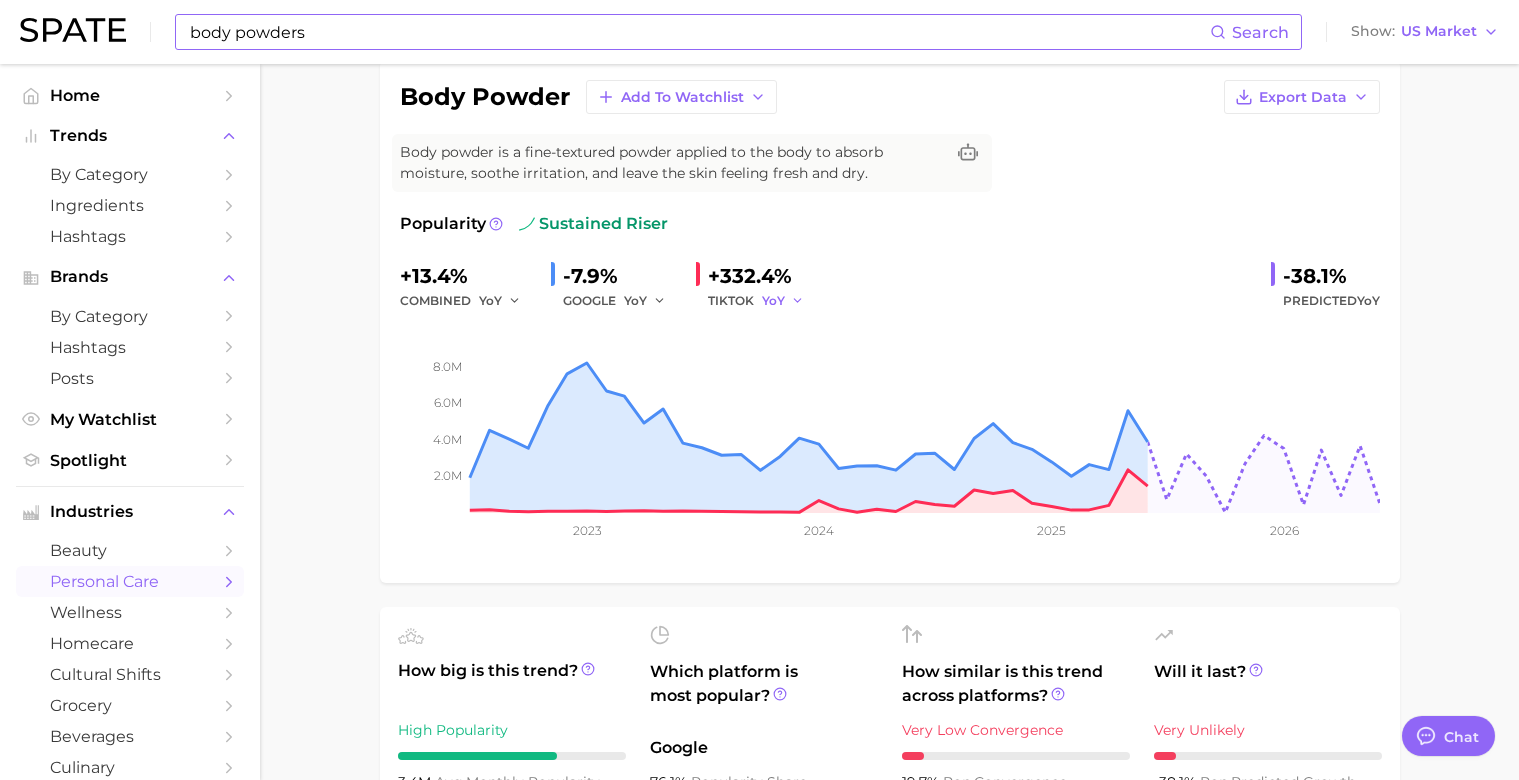 click on "YoY" at bounding box center [773, 300] 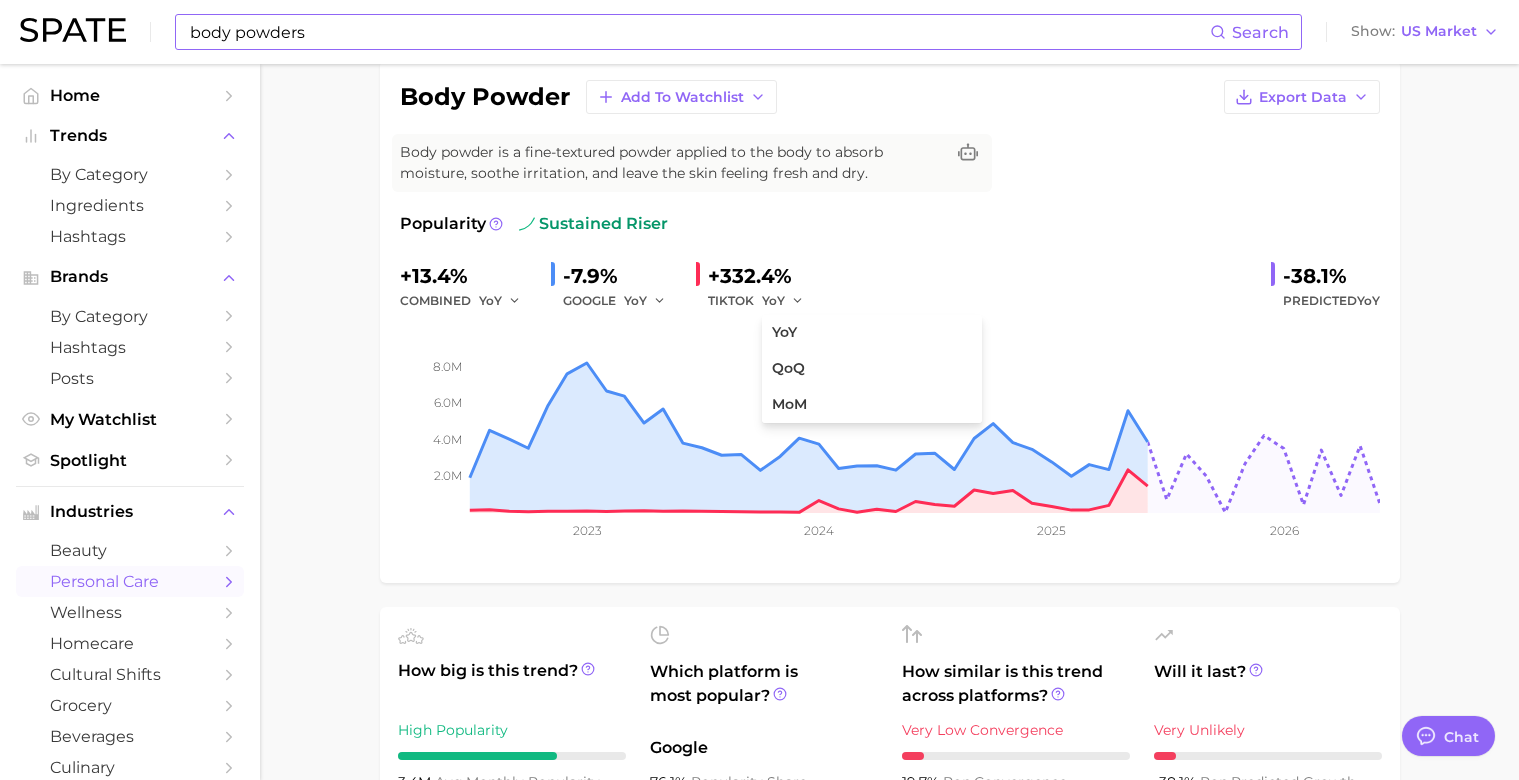 click on "+13.4% combined YoY -7.9% GOOGLE YoY +332.4% TIKTOK YoY YoY QoQ MoM -38.1% Predicted  YoY" at bounding box center [890, 286] 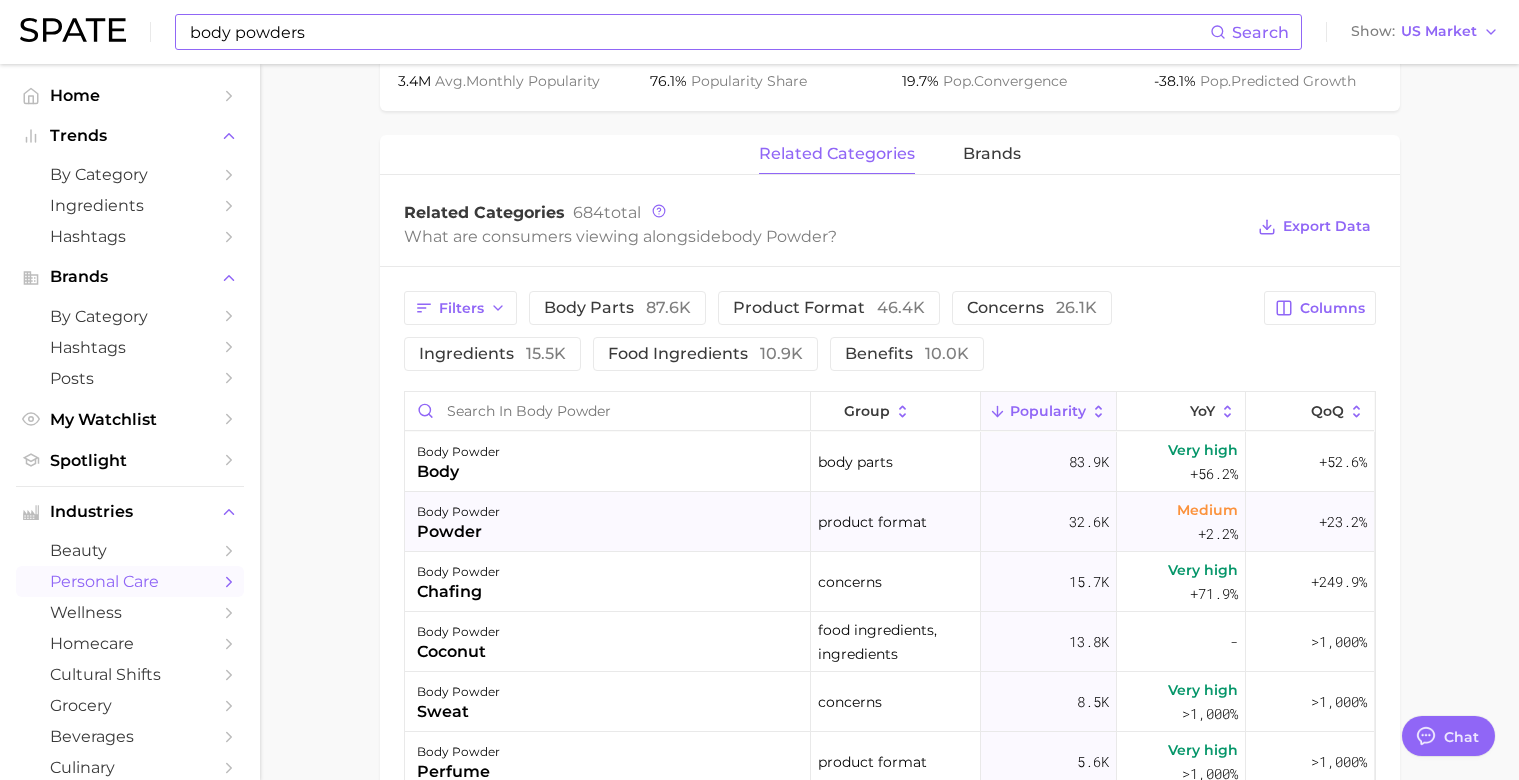 scroll, scrollTop: 1037, scrollLeft: 0, axis: vertical 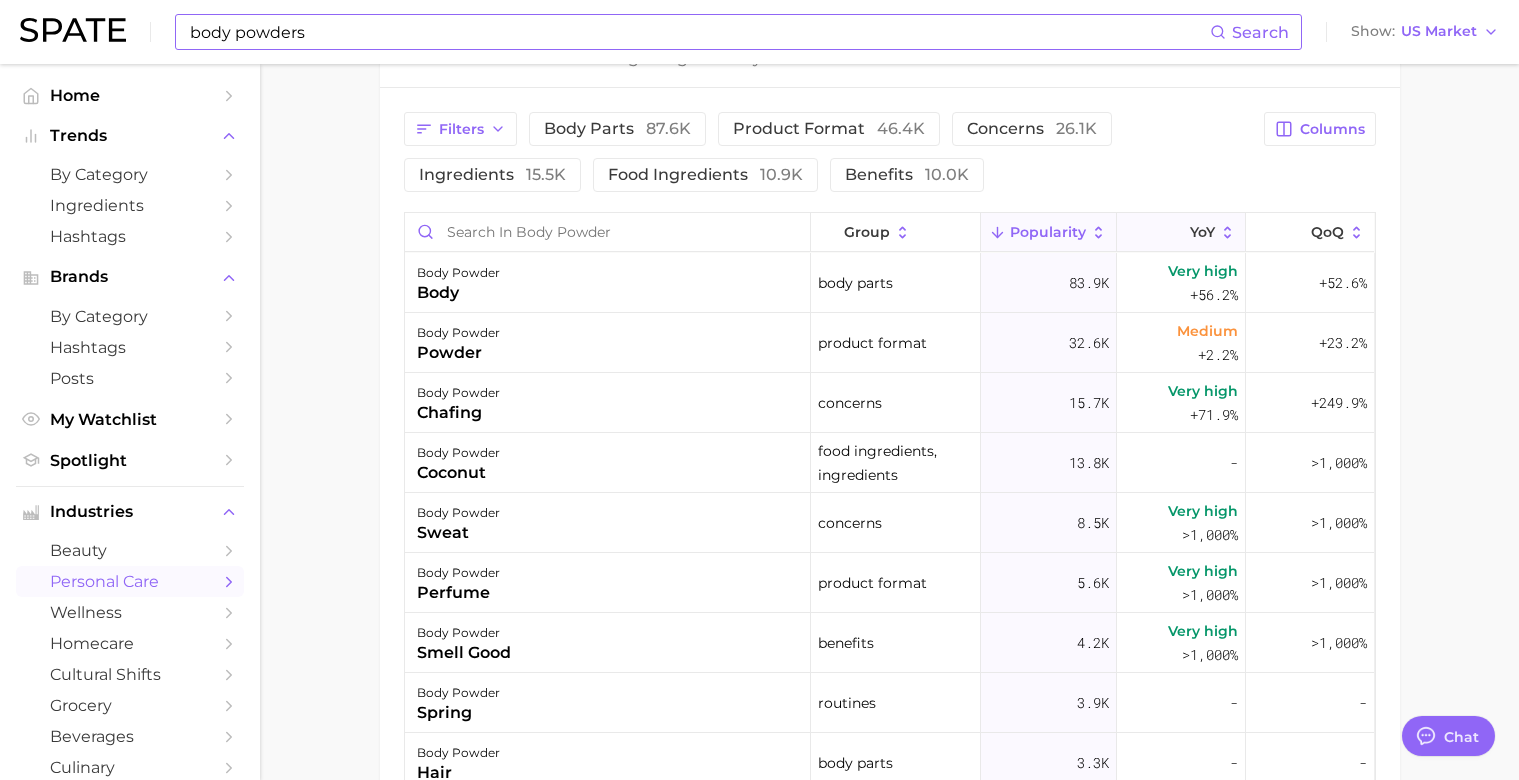 click 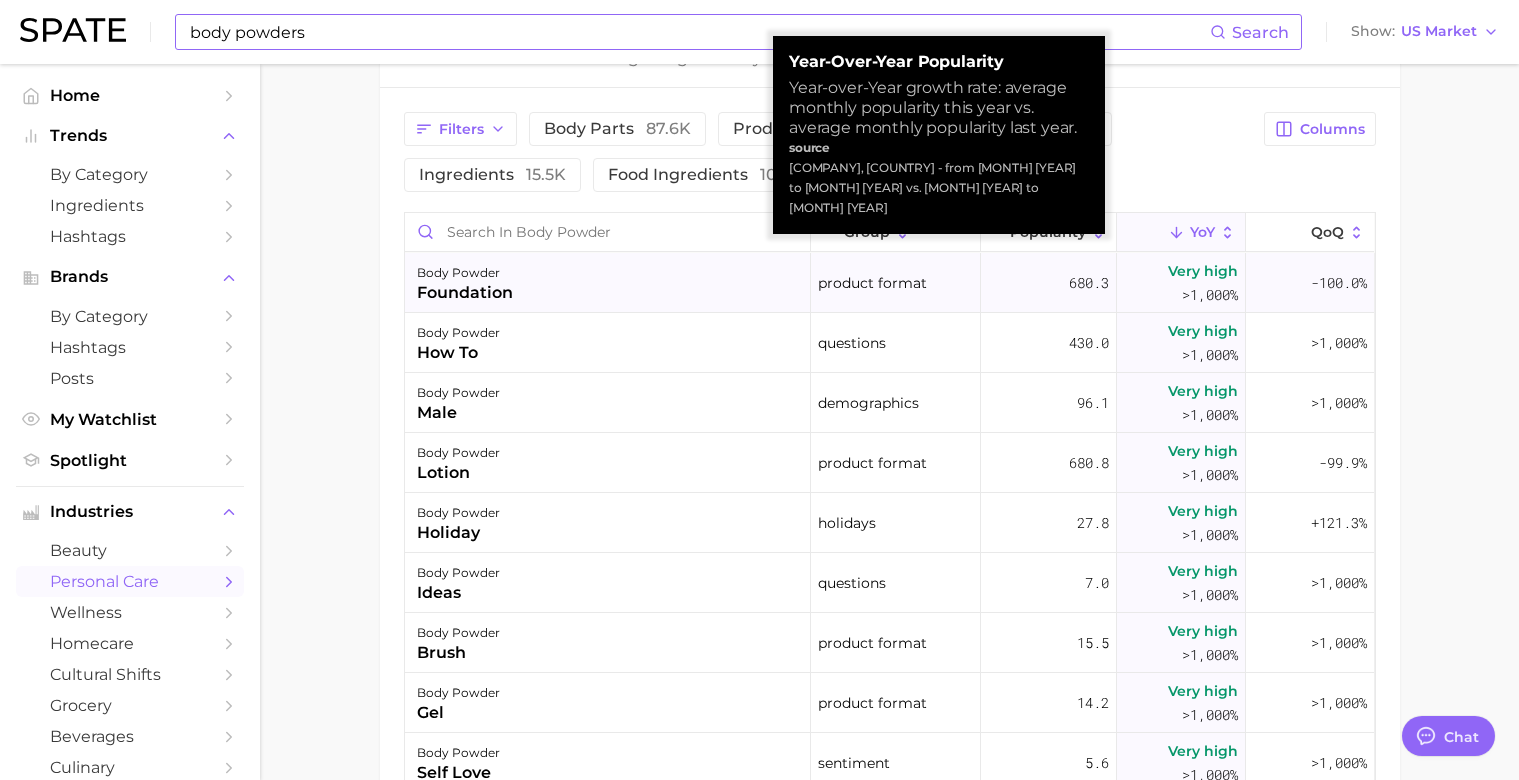 click on "body powder foundation" at bounding box center (608, 283) 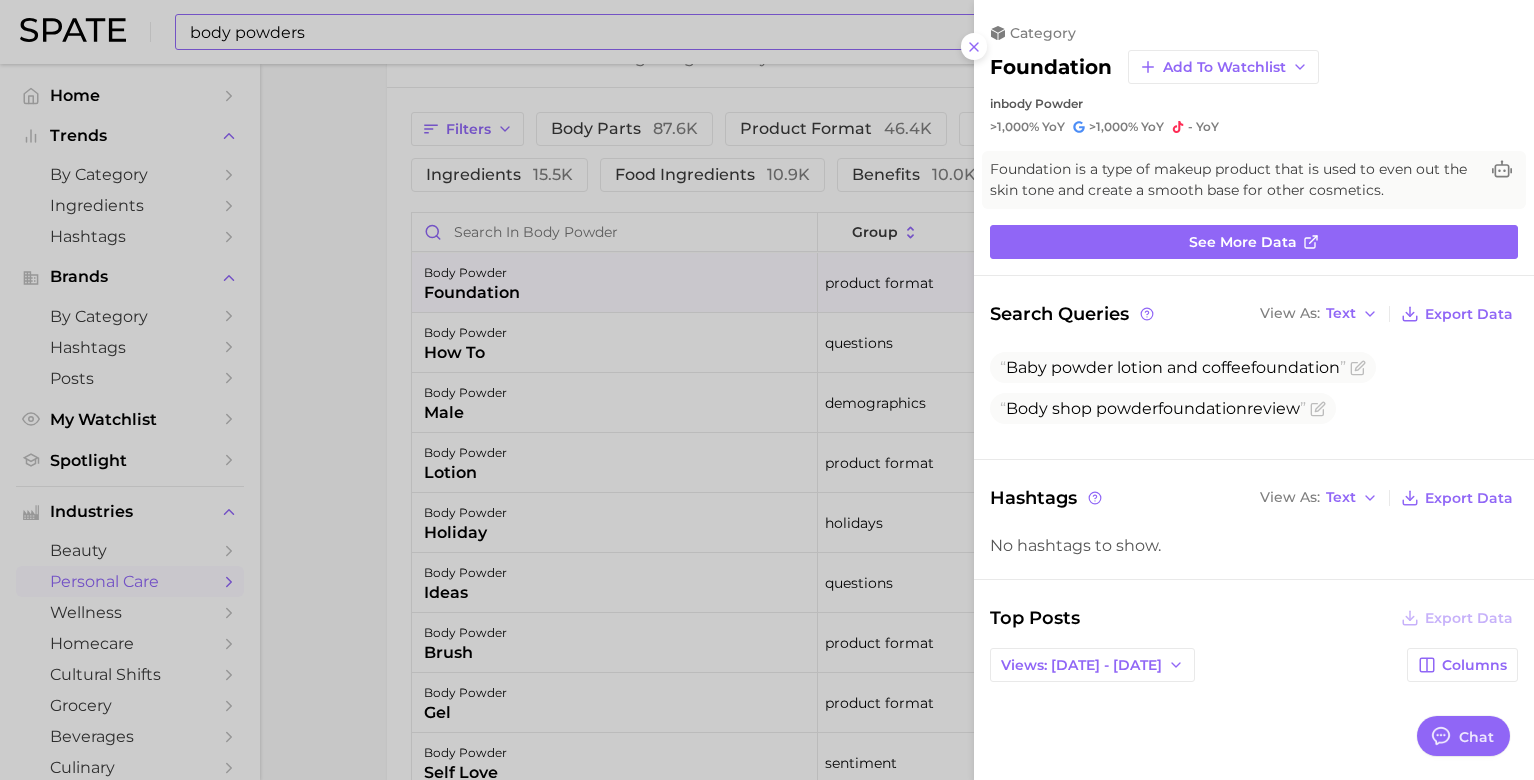 click 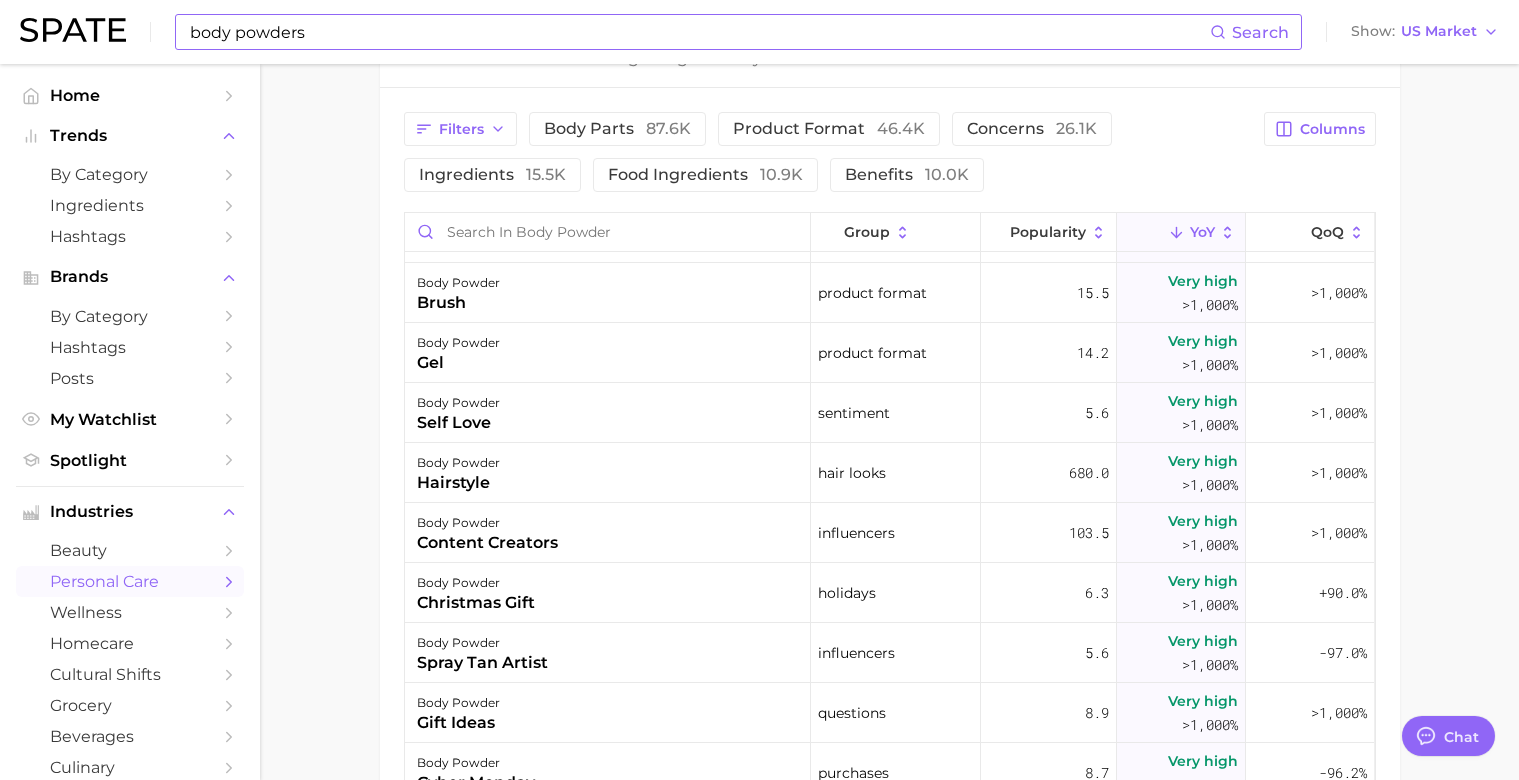 scroll, scrollTop: 0, scrollLeft: 0, axis: both 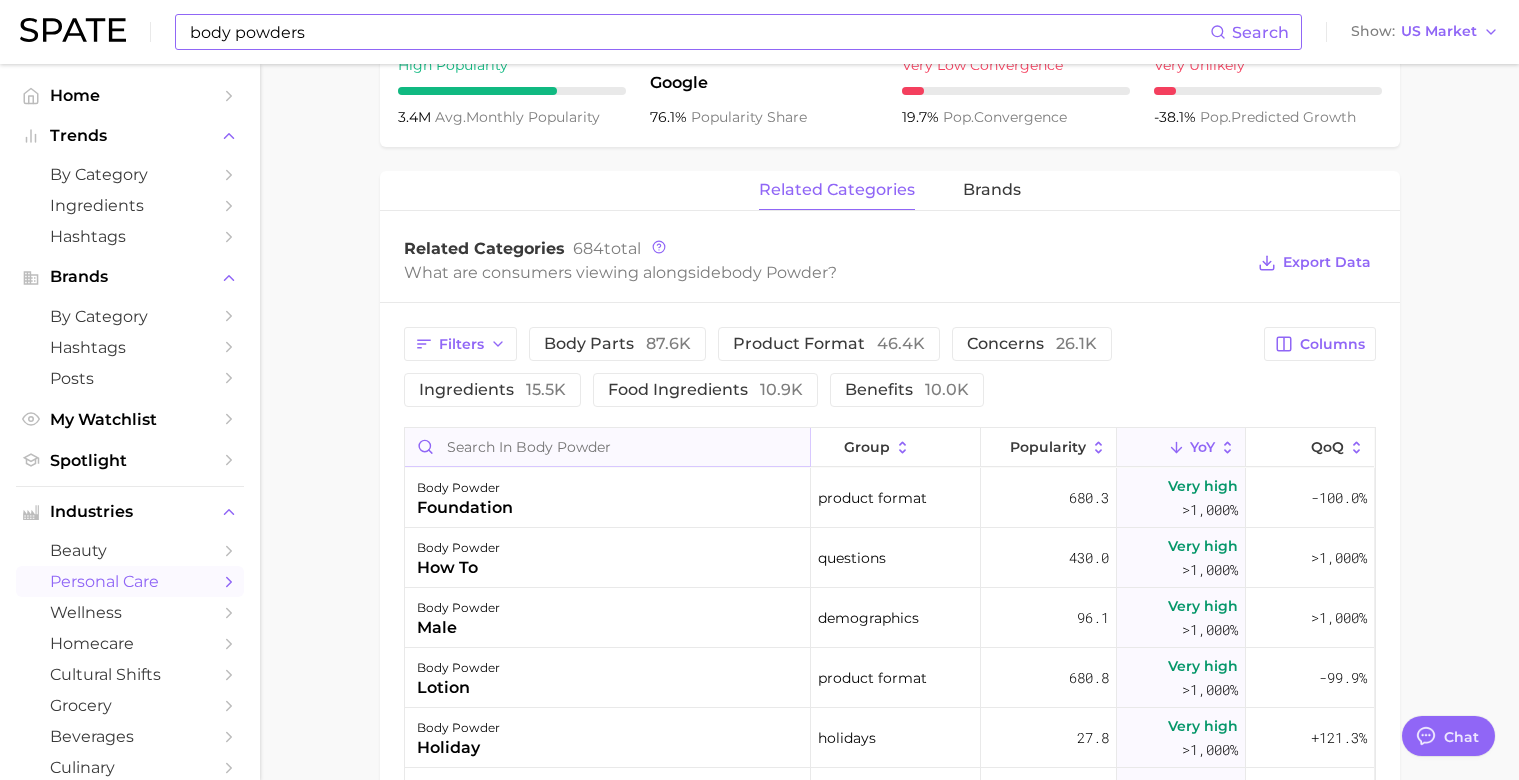click at bounding box center (607, 447) 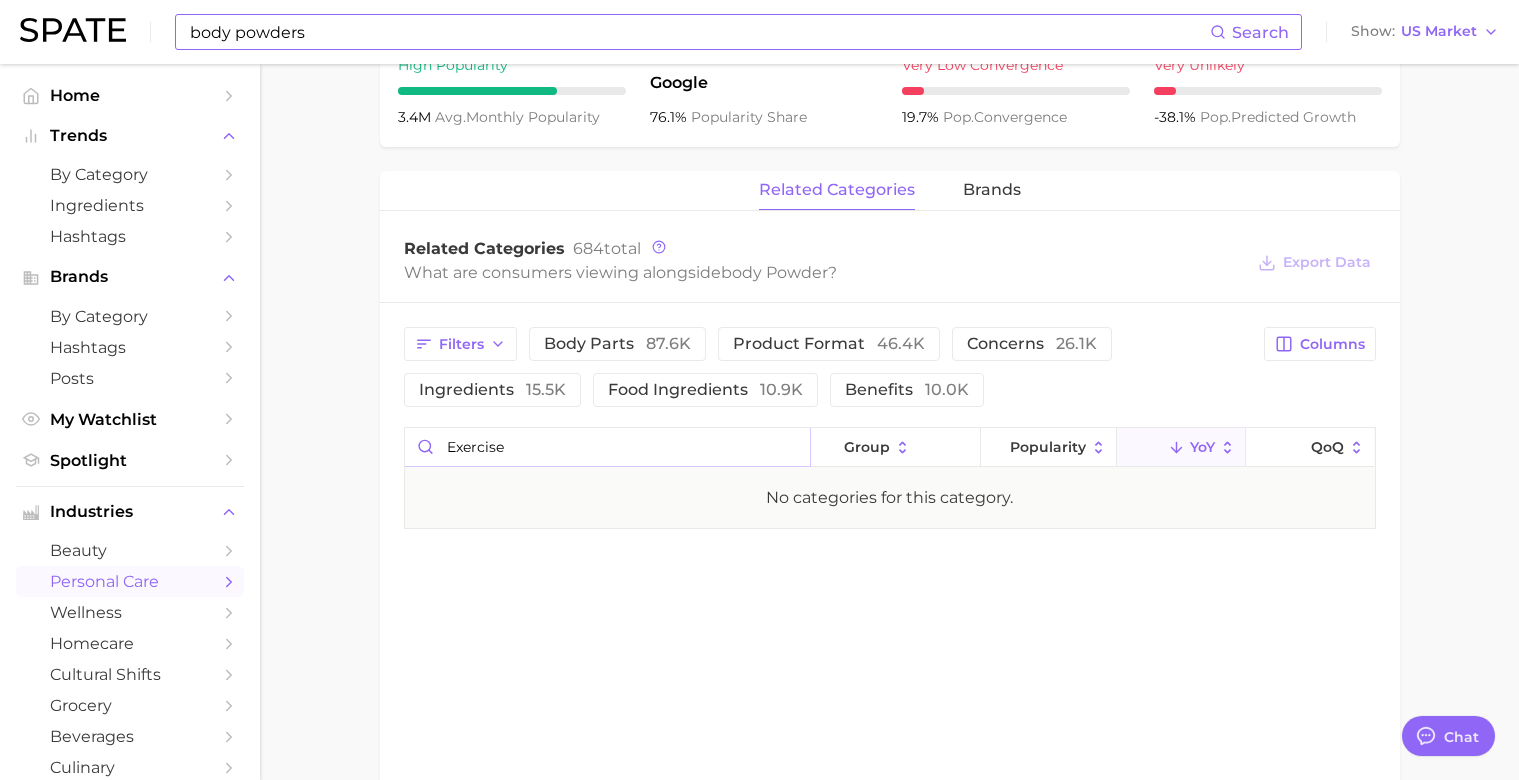 type on "exercise" 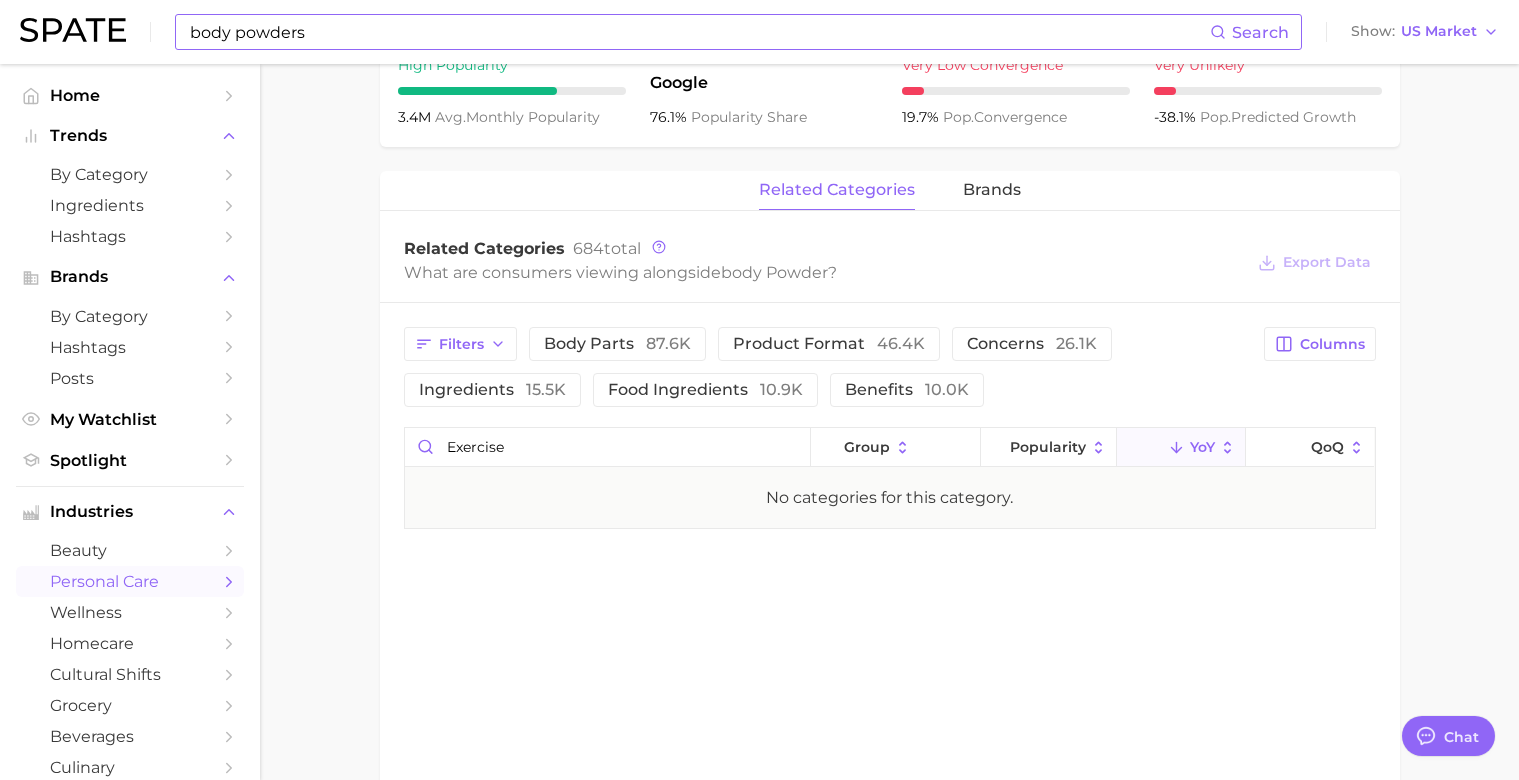 click on "body powders" at bounding box center [699, 32] 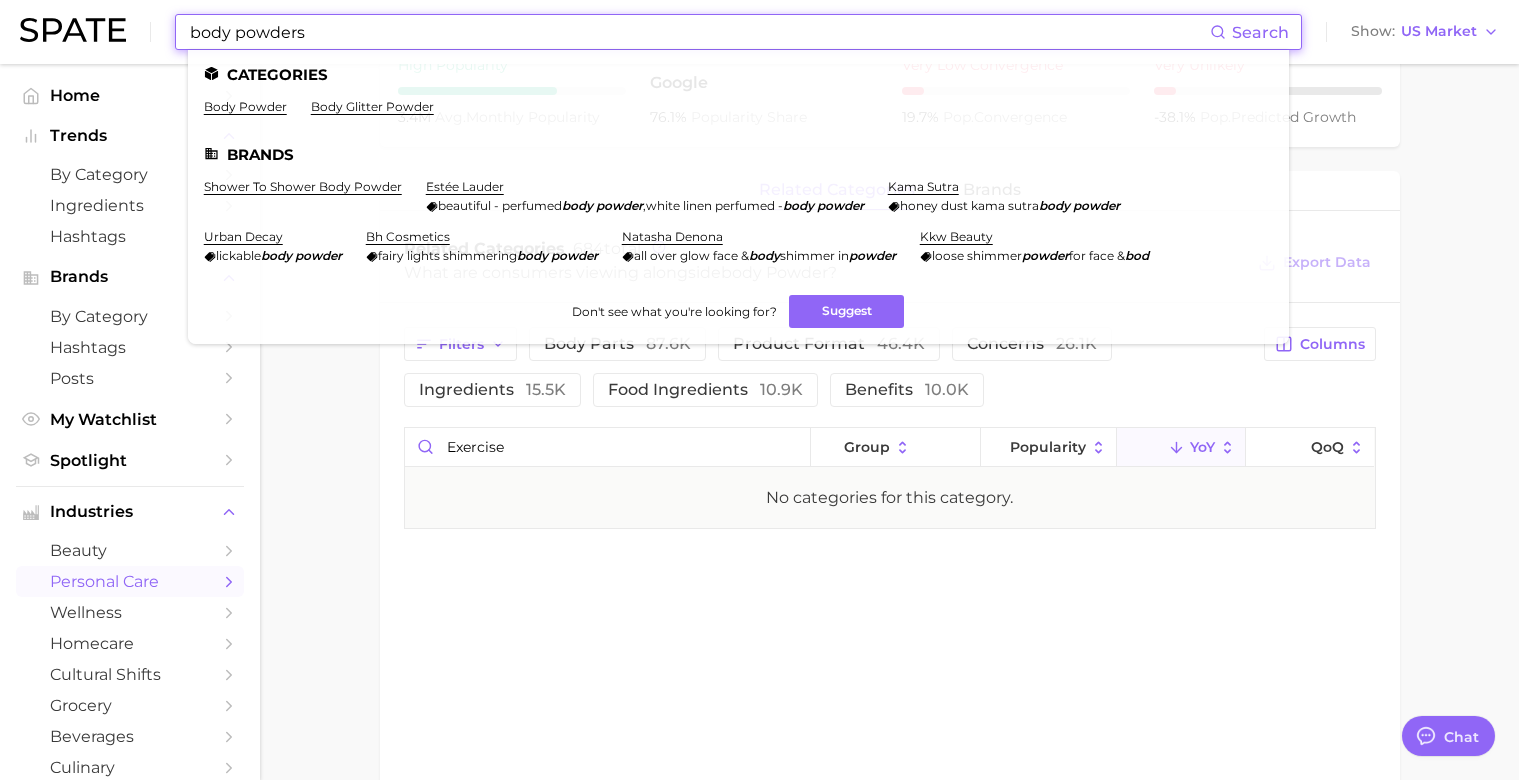 click on "body powders" at bounding box center (699, 32) 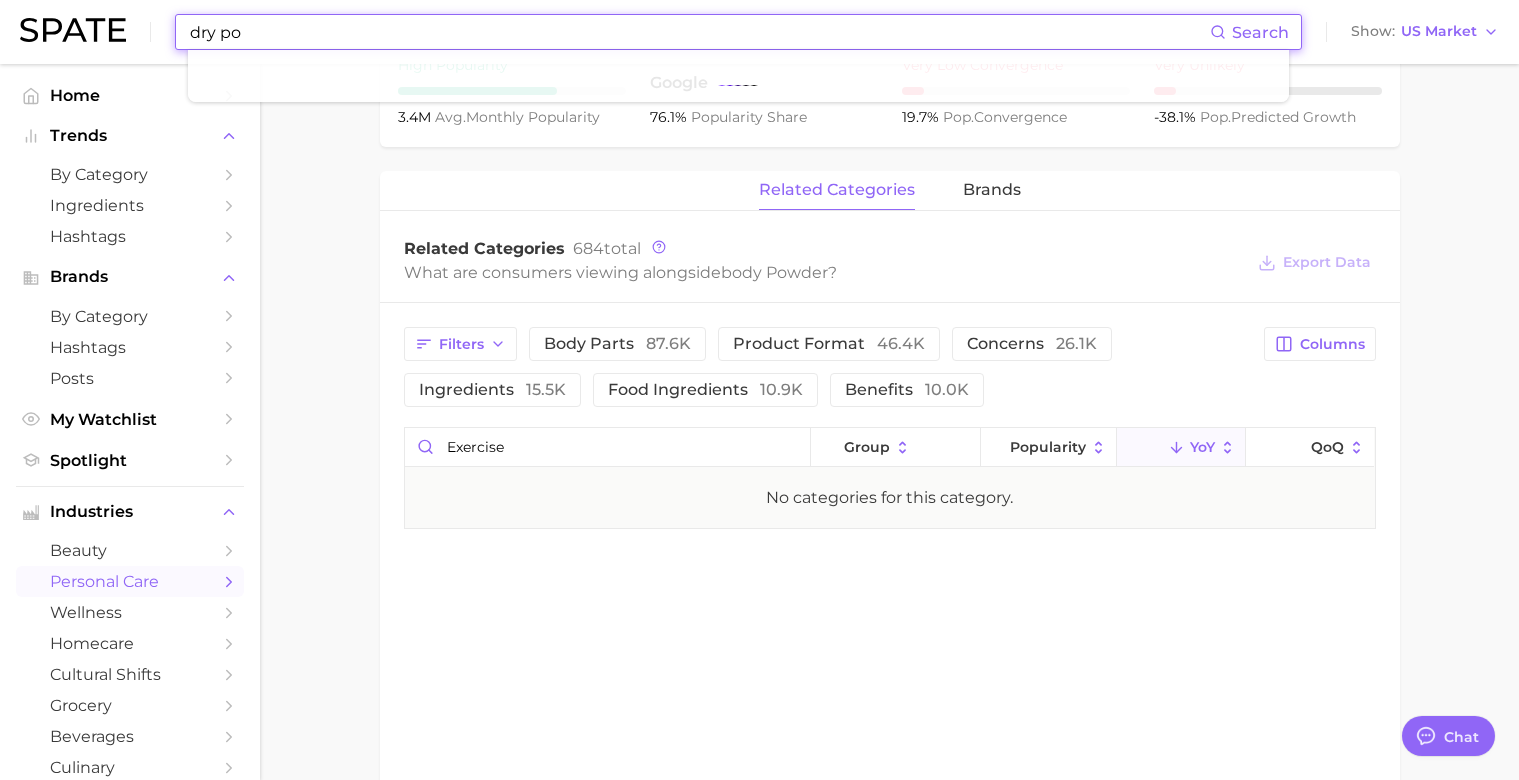 type on "dry pow" 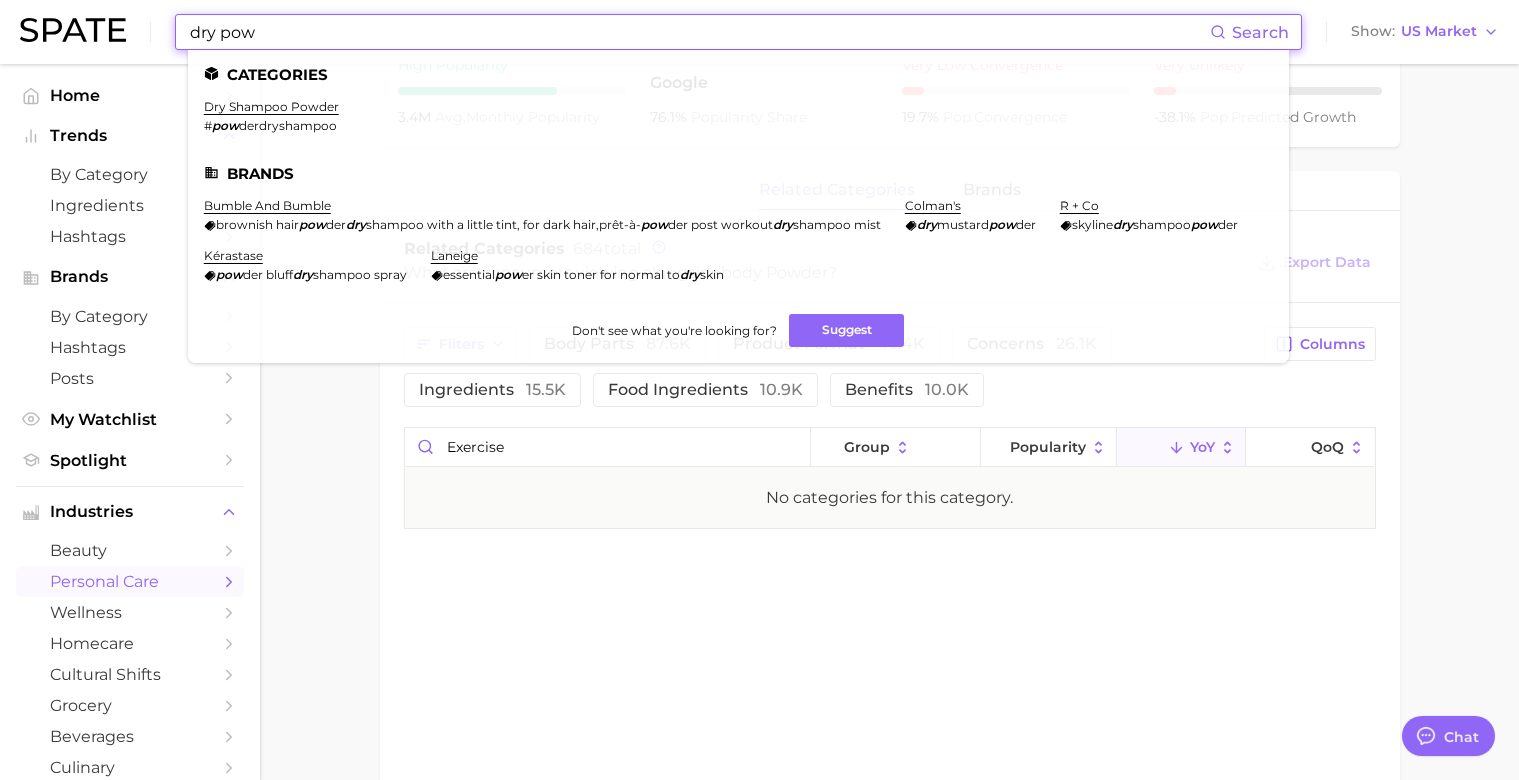 click on "dry pow" at bounding box center [699, 32] 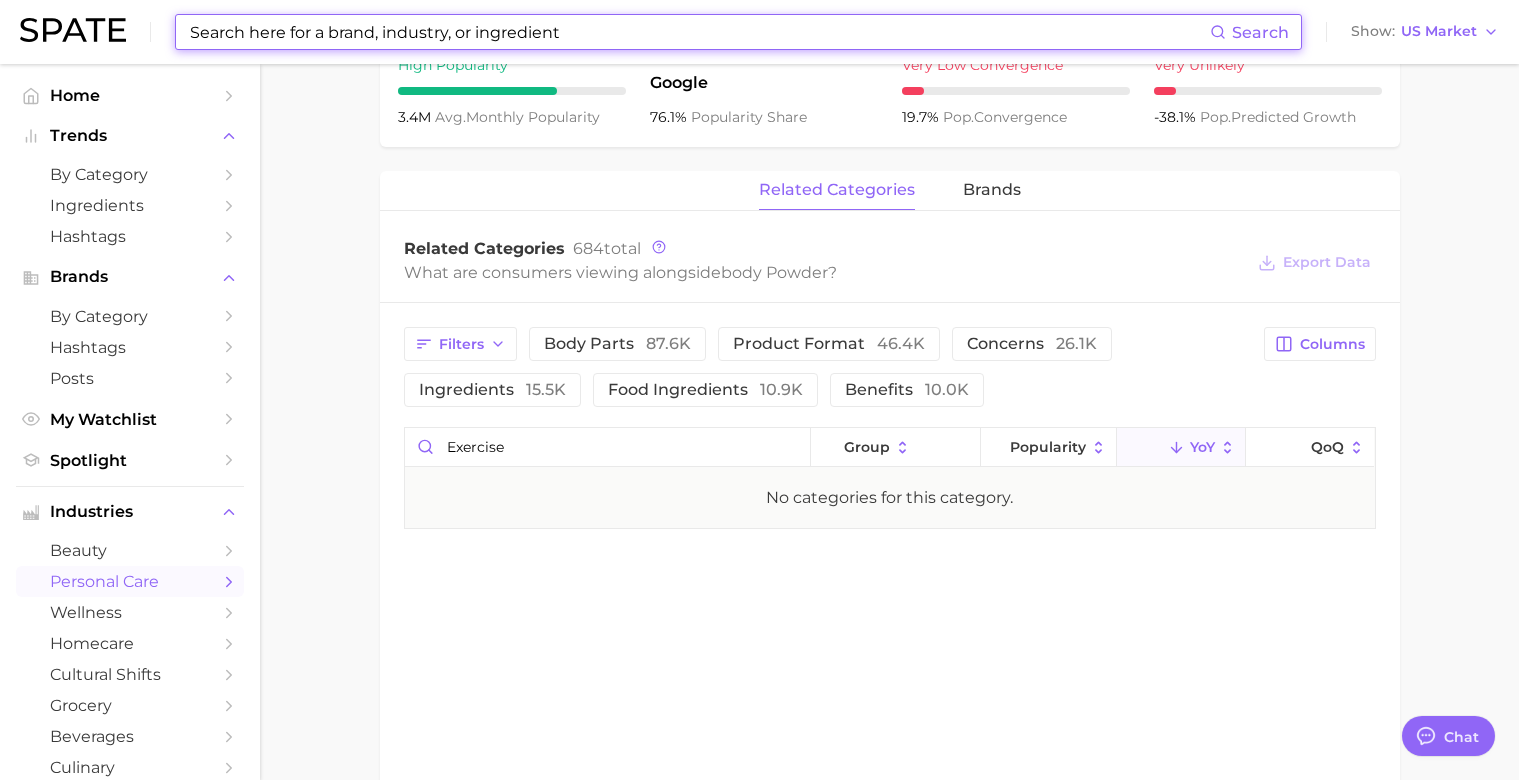click at bounding box center [699, 32] 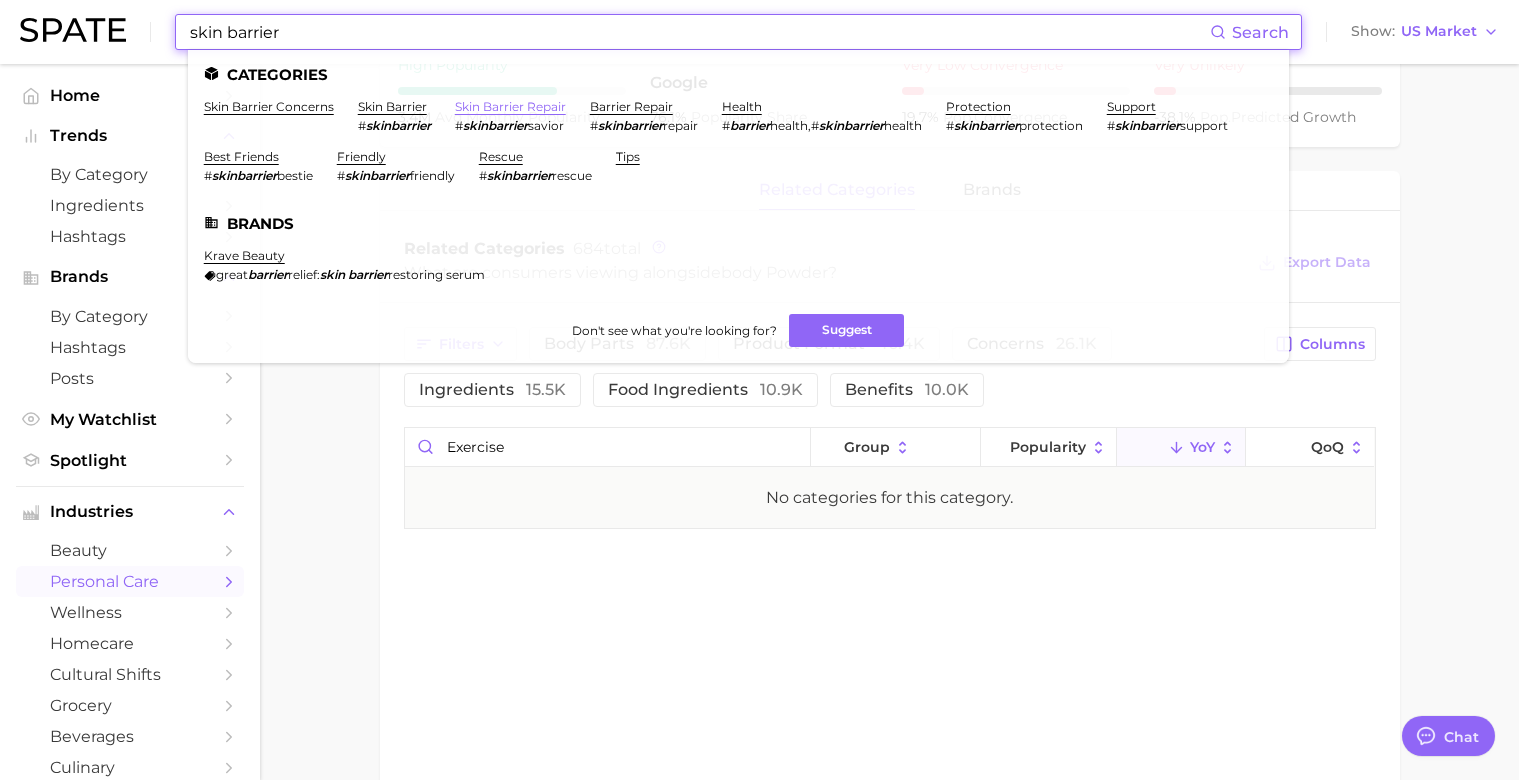 type on "skin barrier" 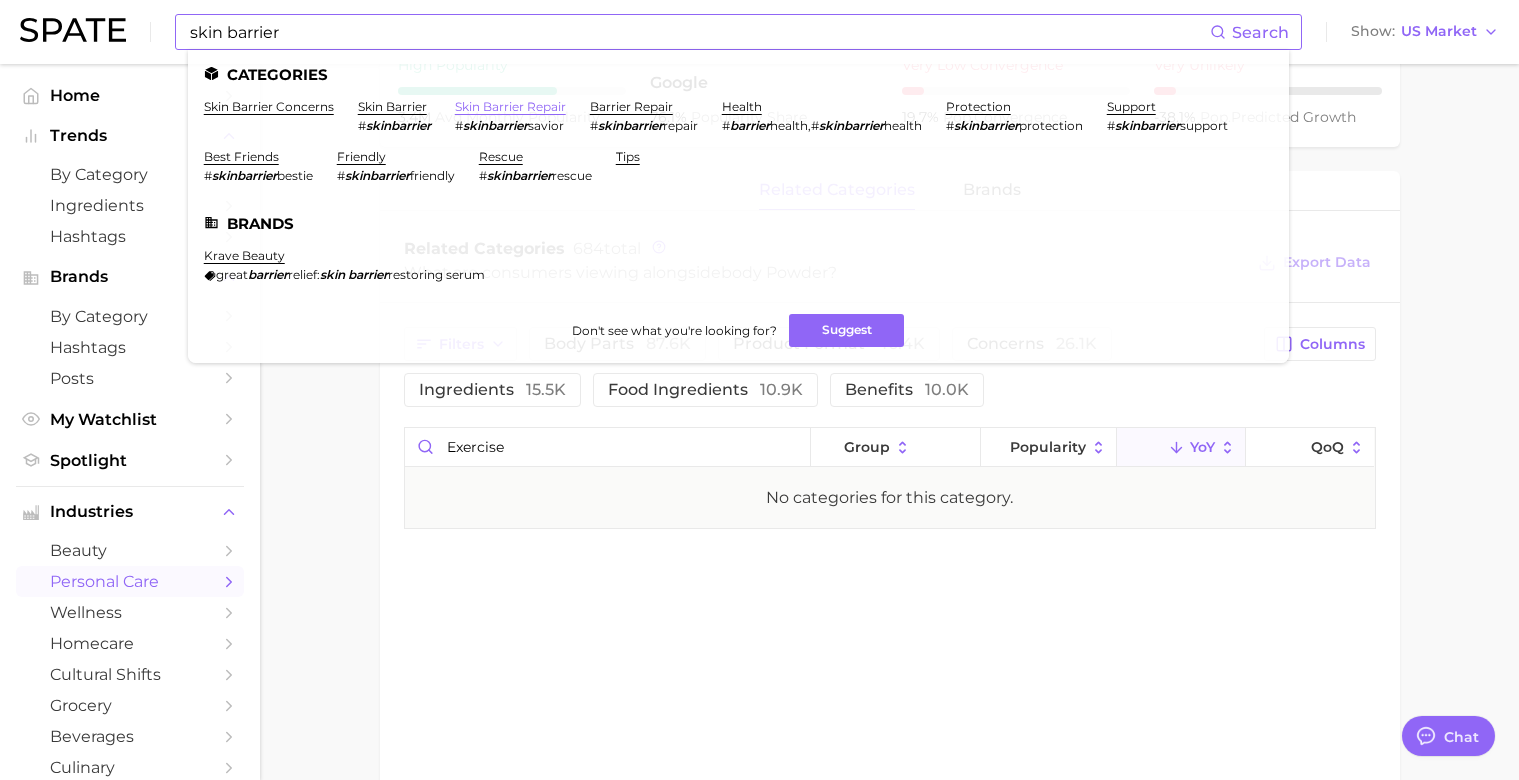 click on "skin barrier repair" at bounding box center [510, 106] 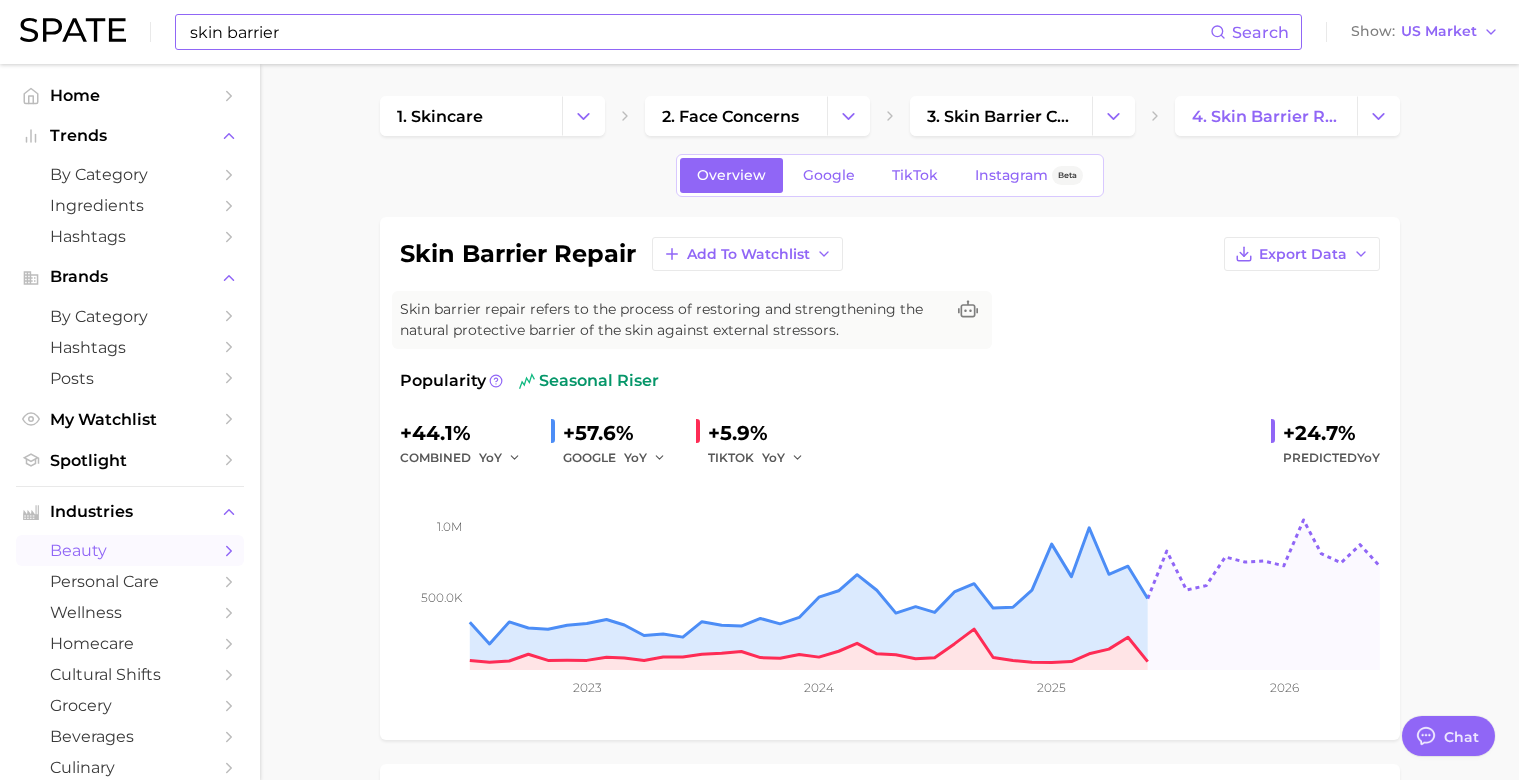 scroll, scrollTop: 0, scrollLeft: 0, axis: both 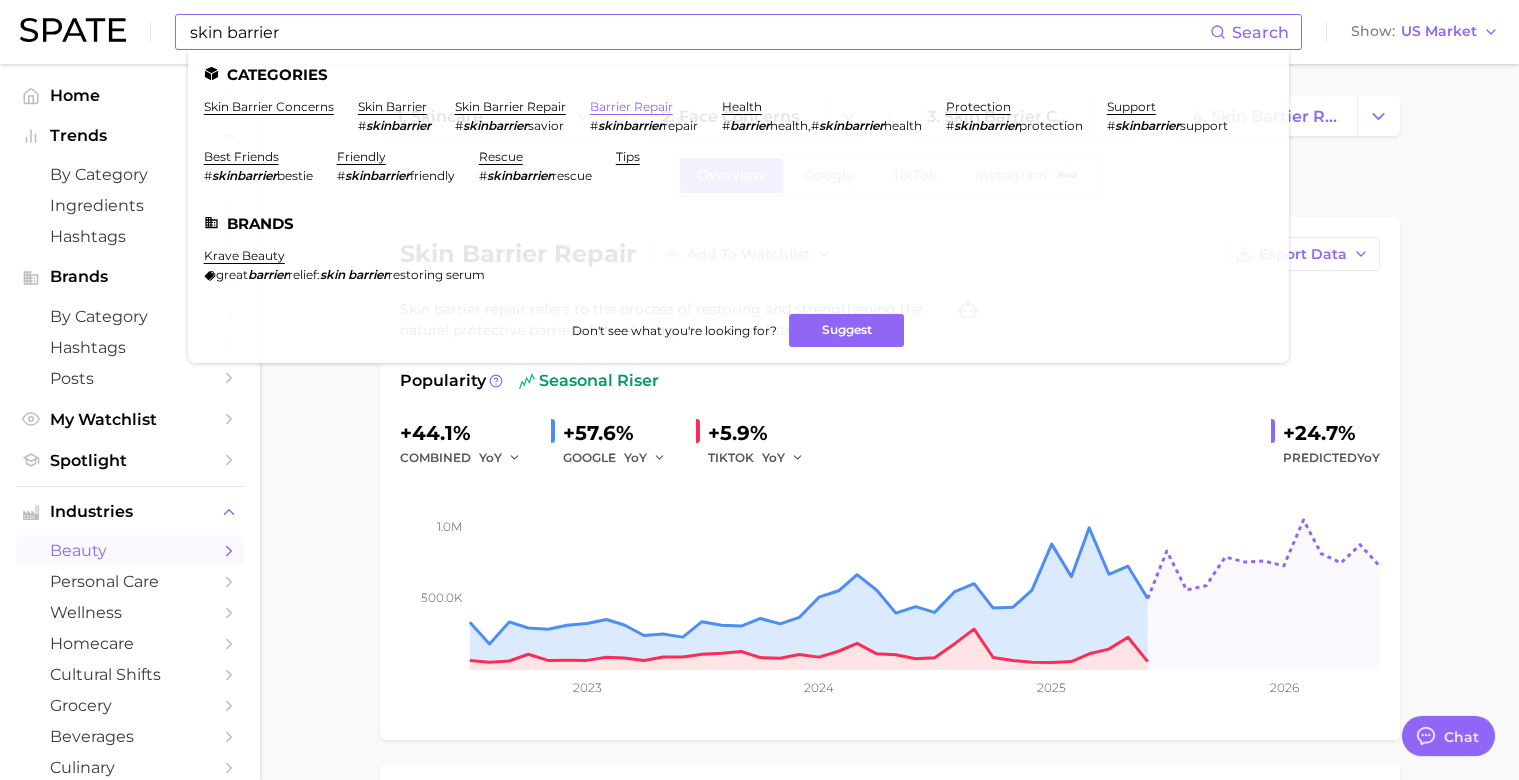 click on "barrier repair" at bounding box center (631, 106) 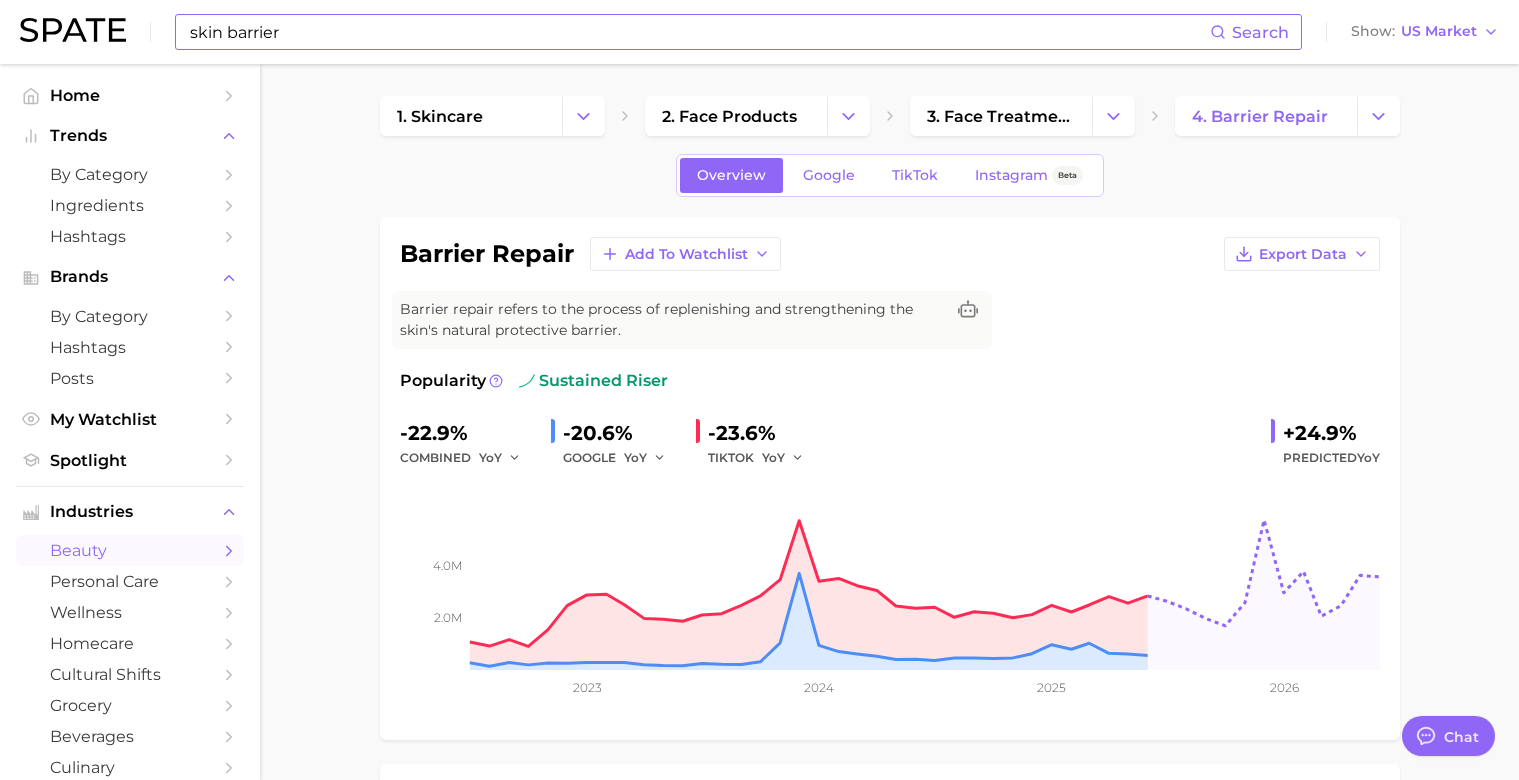 click on "skin barrier" at bounding box center (699, 32) 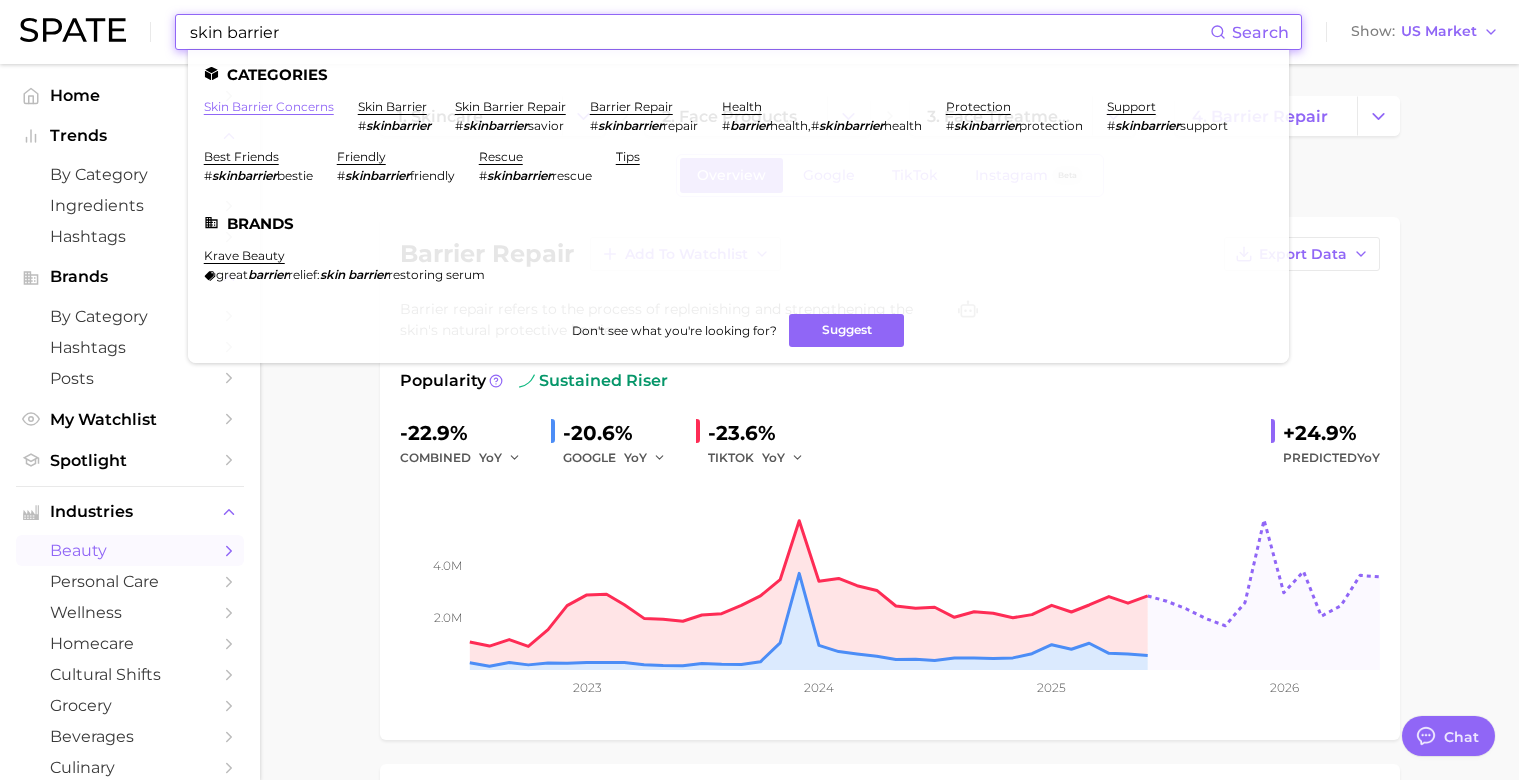 click on "skin barrier concerns" at bounding box center (269, 106) 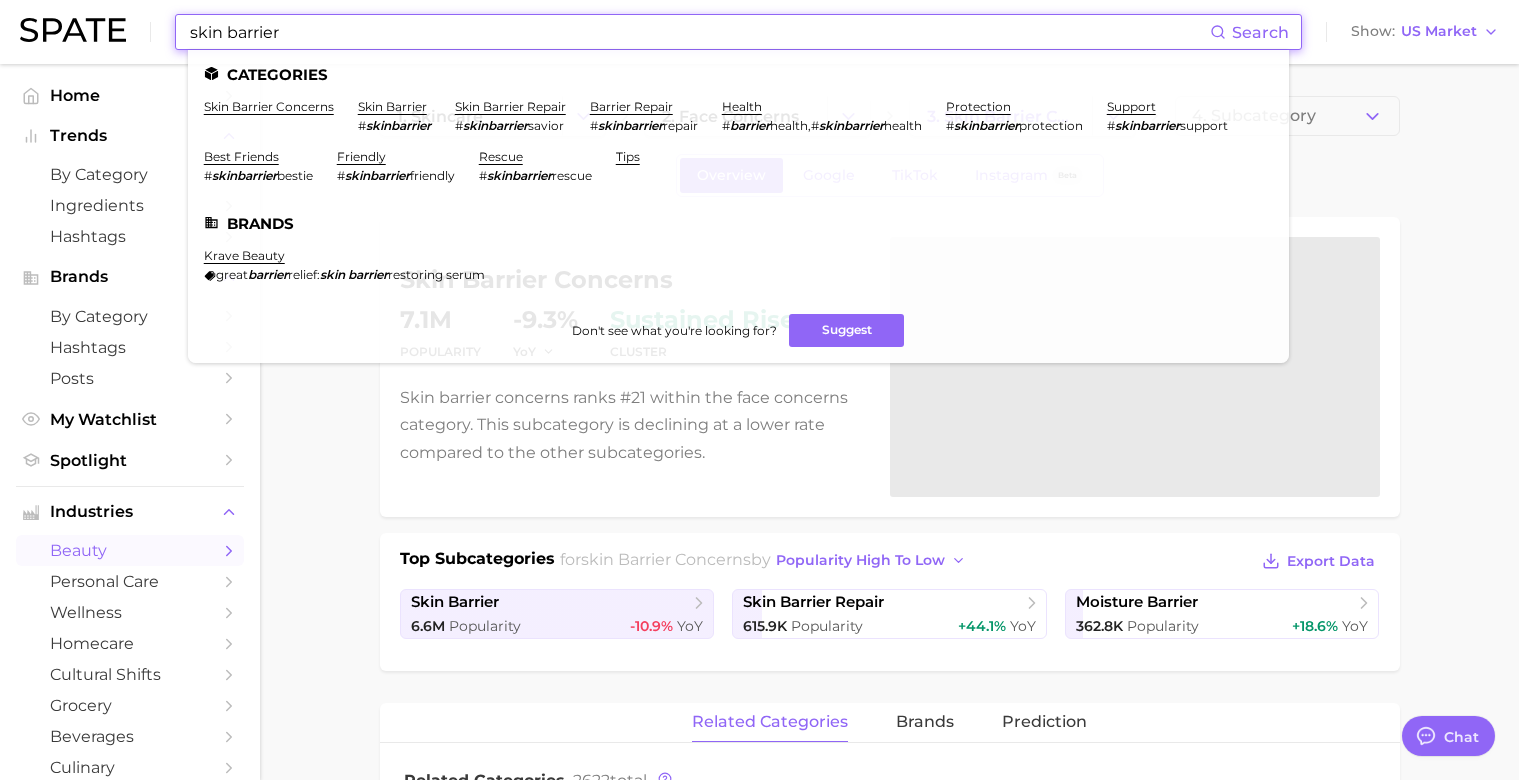 click on "skin barrier" at bounding box center [699, 32] 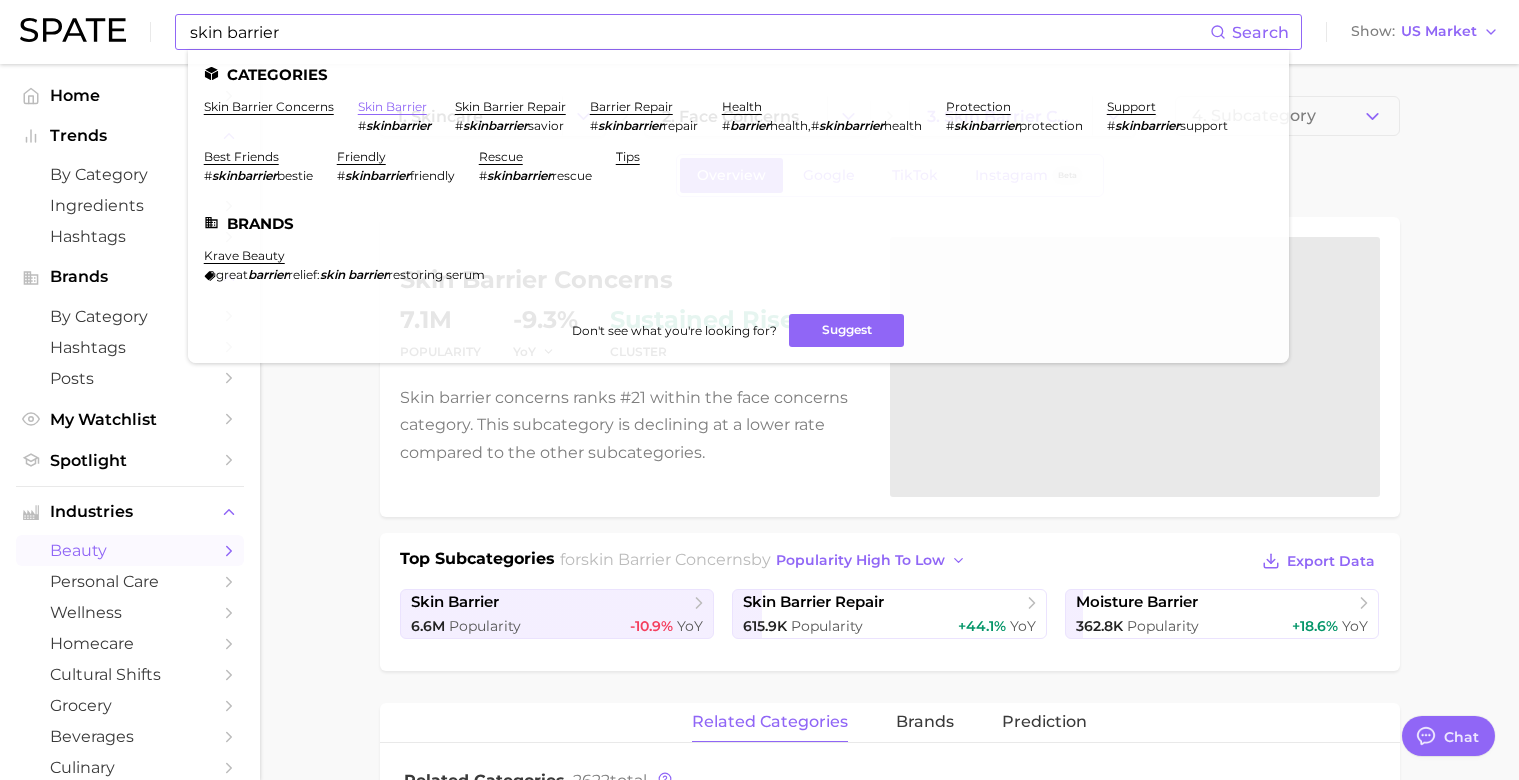 click on "skin barrier" at bounding box center [392, 106] 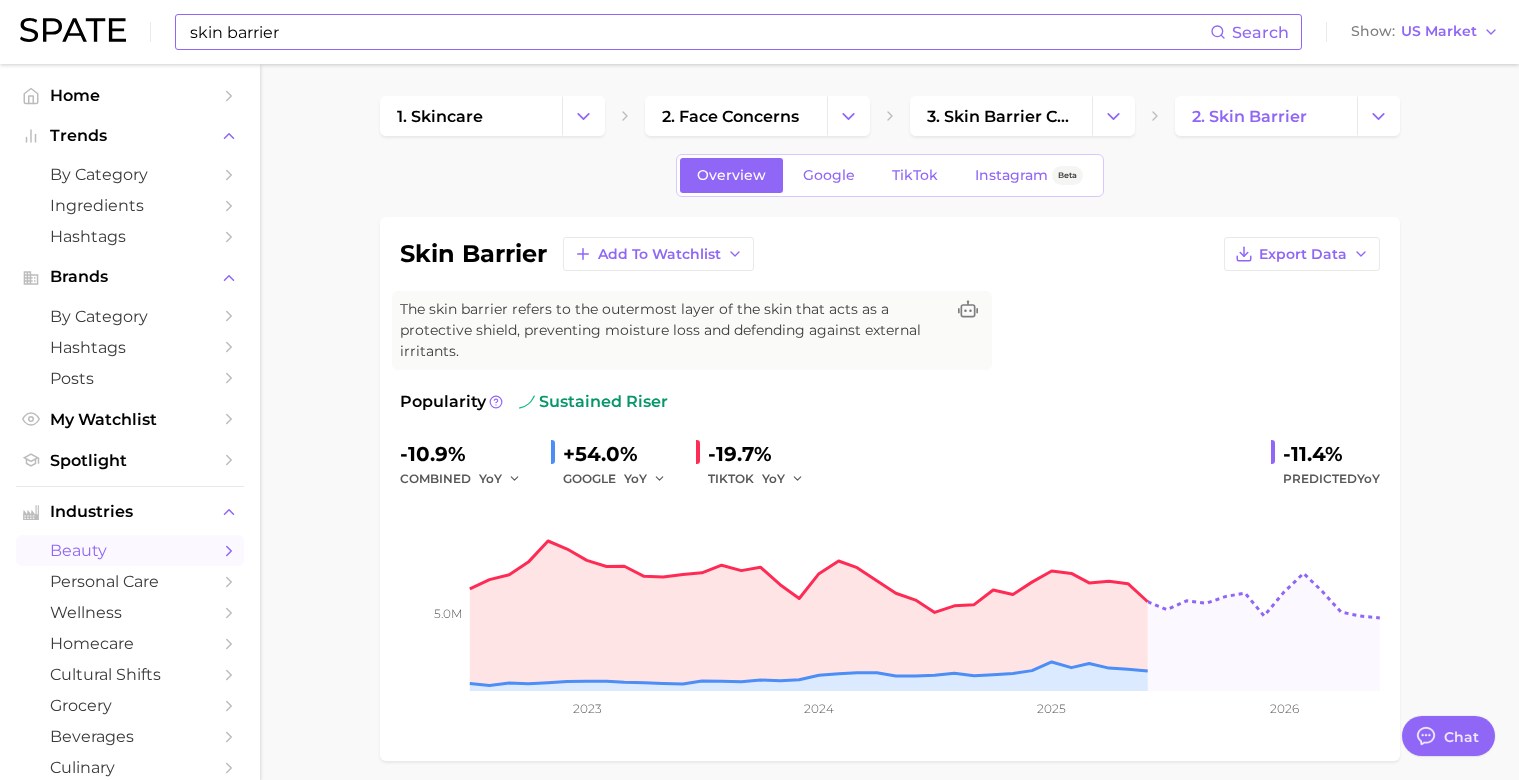 click on "skin barrier" at bounding box center (699, 32) 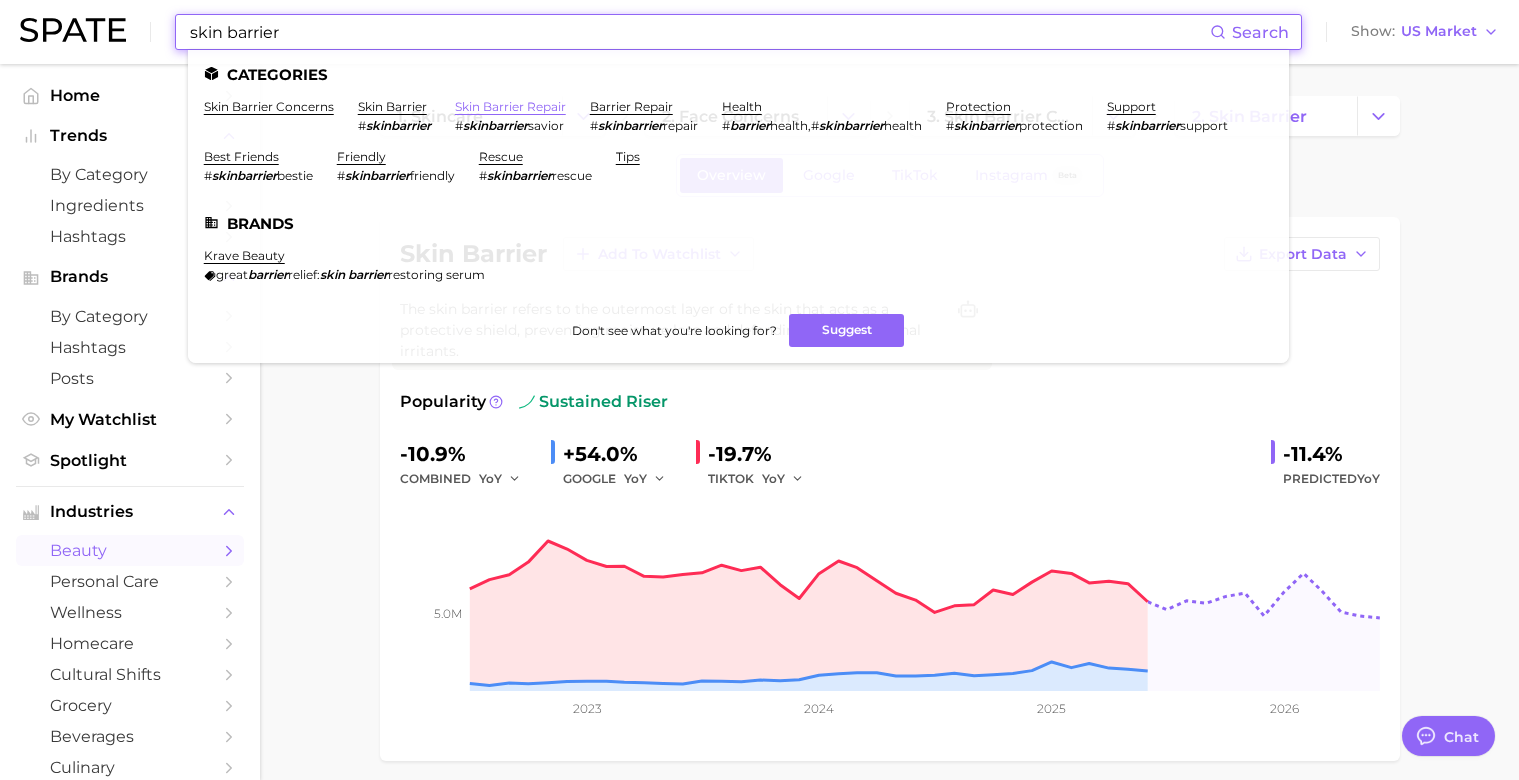 click on "skin barrier repair" at bounding box center [510, 106] 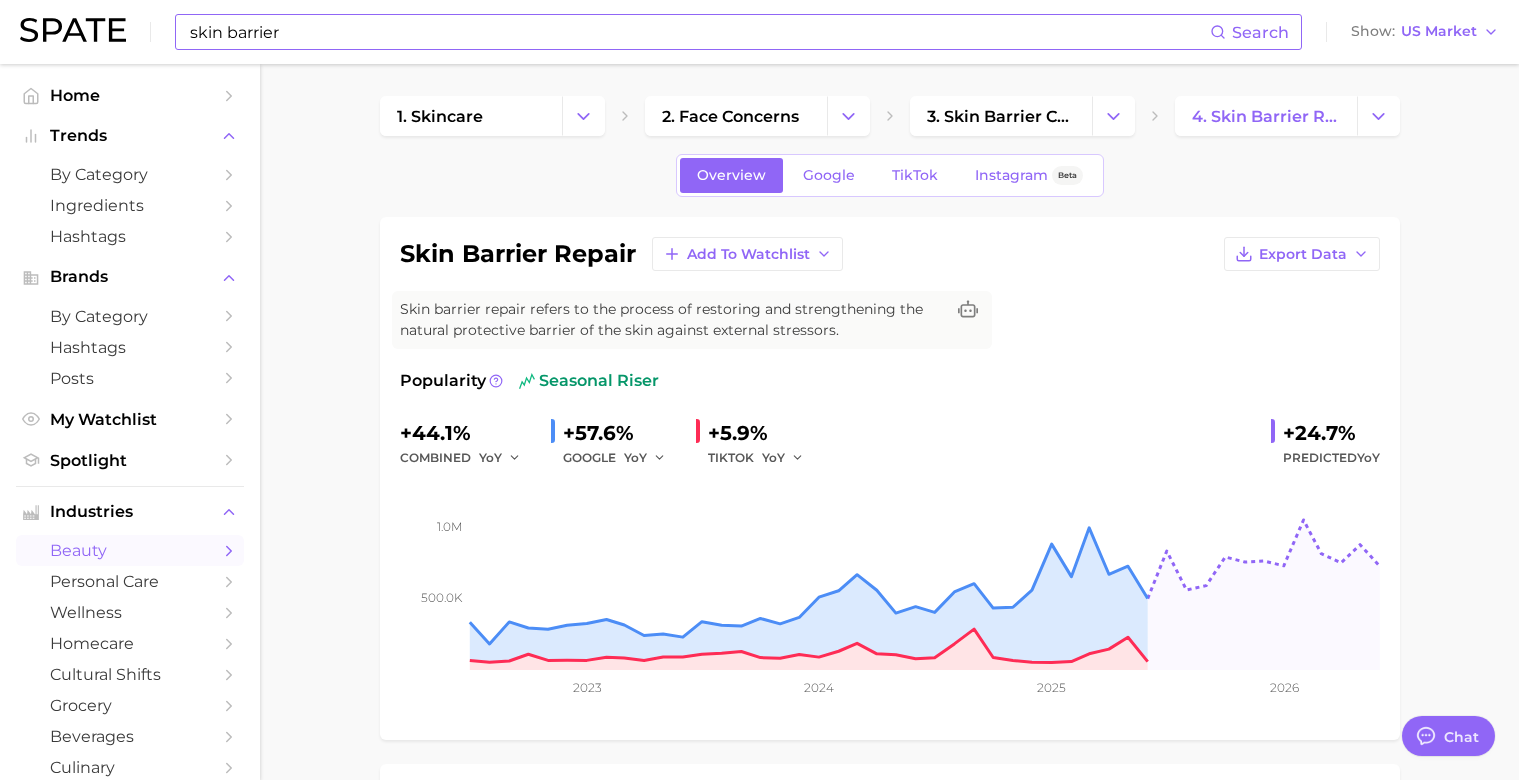click on "skin barrier Search Show US Market" at bounding box center [759, 32] 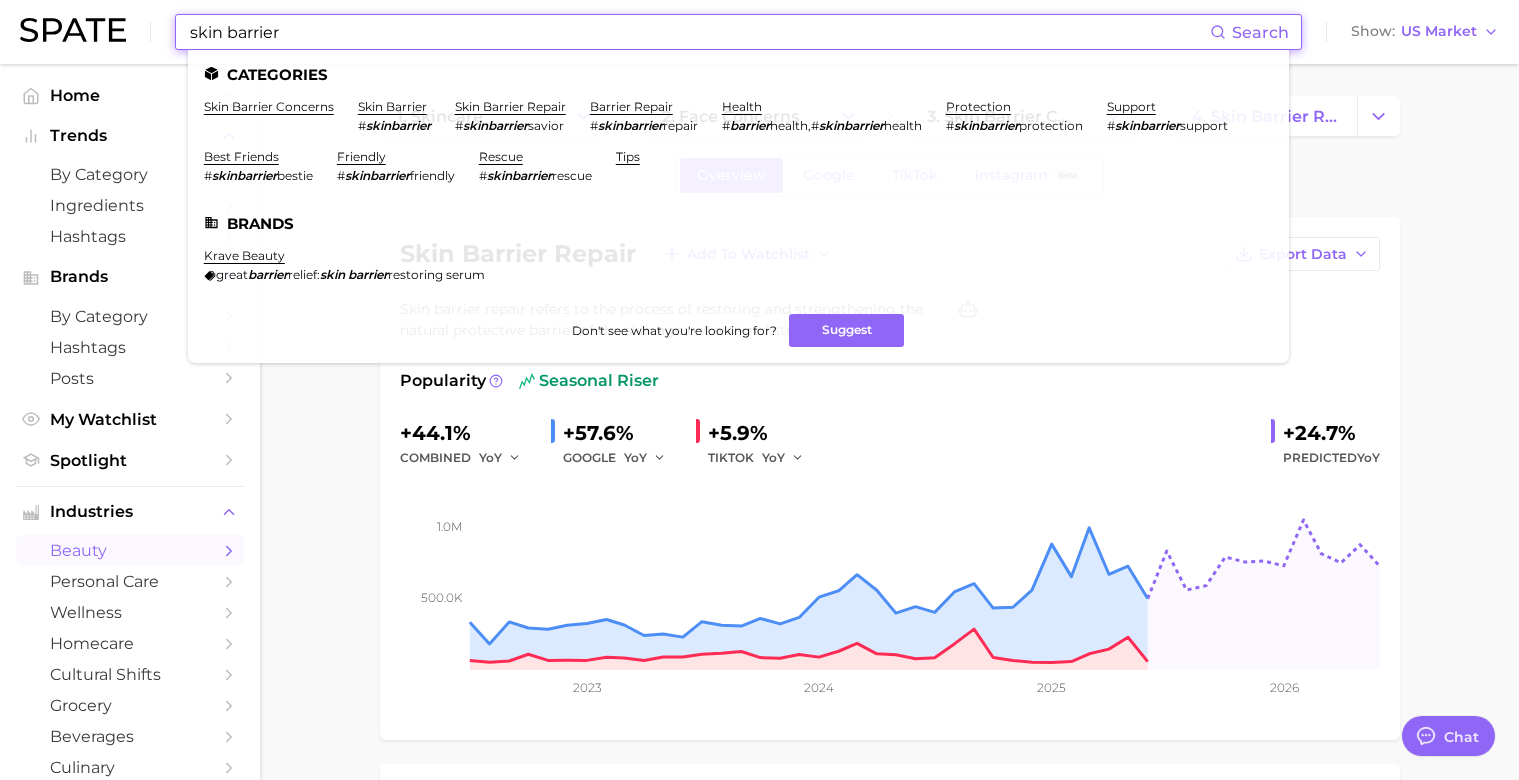 click on "skin barrier" at bounding box center [699, 32] 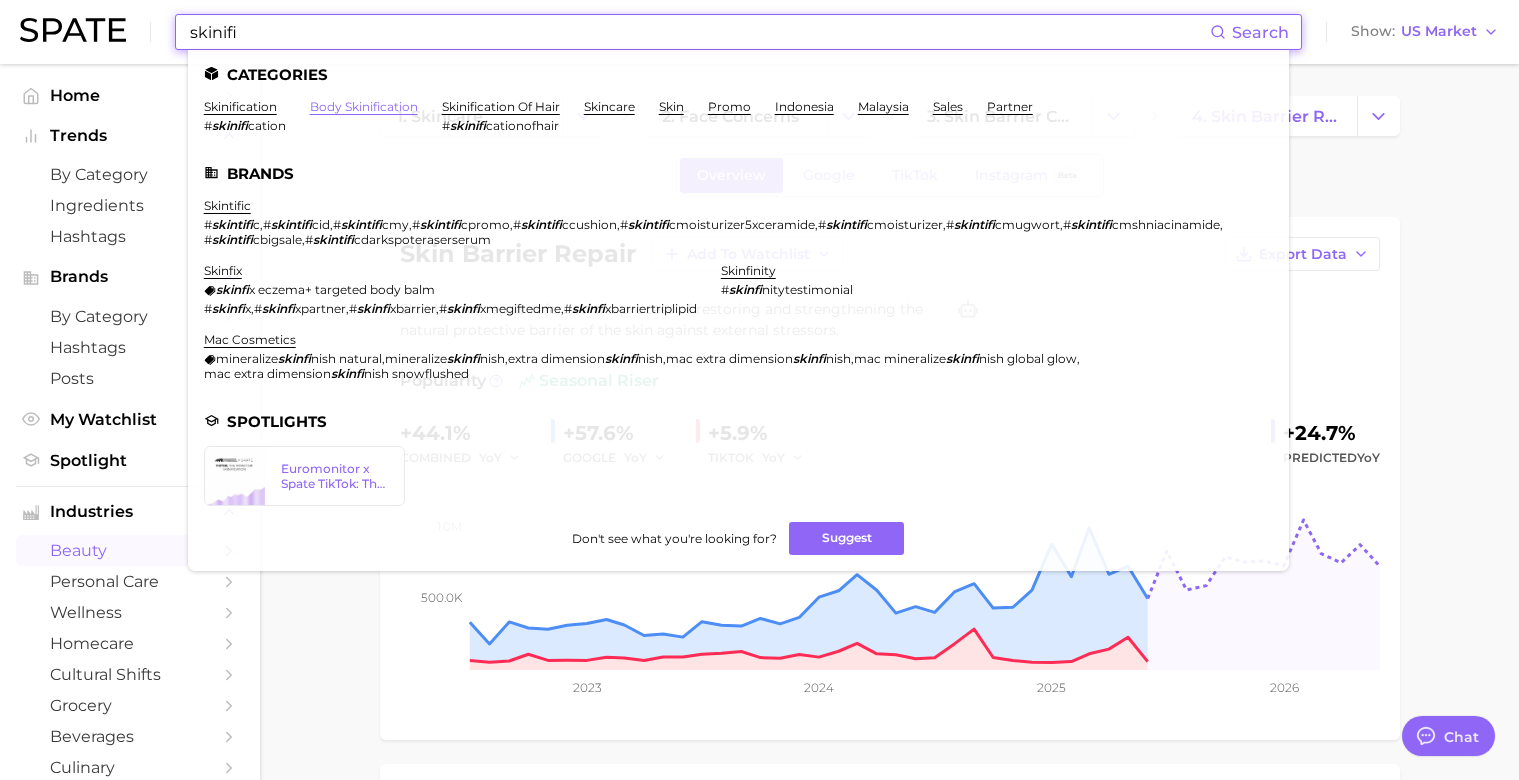 type on "skinifi" 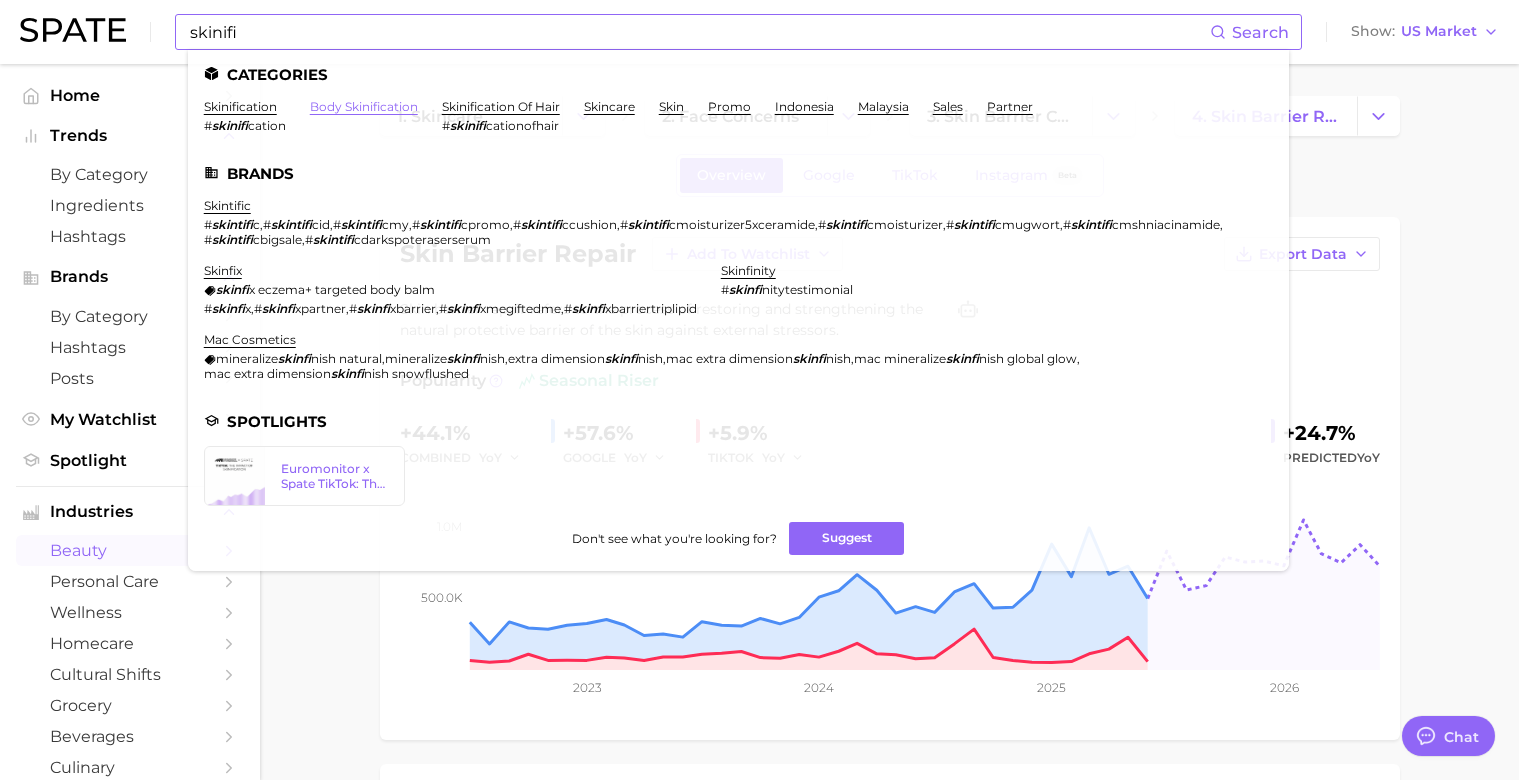 click on "body skinification" at bounding box center [364, 106] 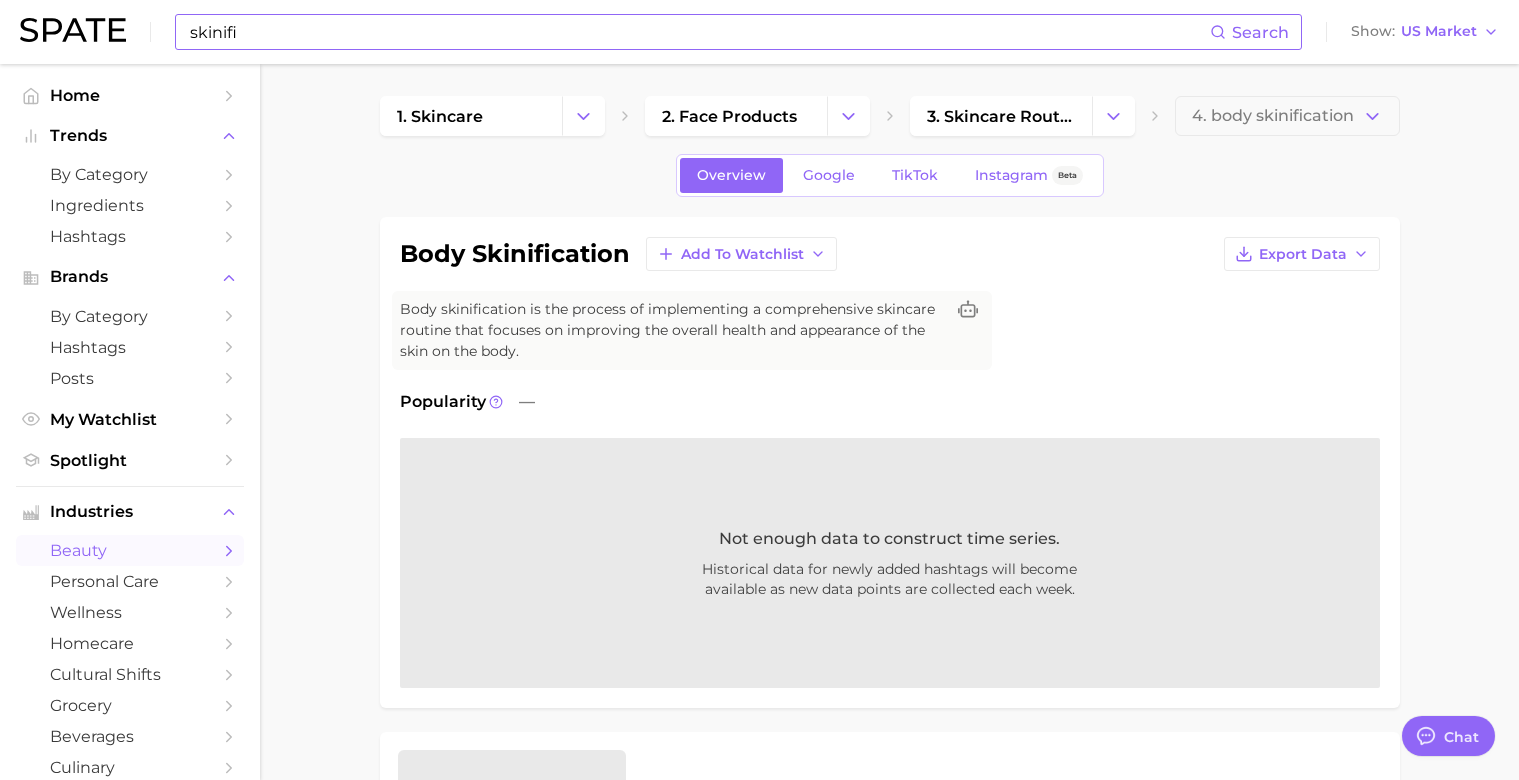 click on "skinifi" at bounding box center (699, 32) 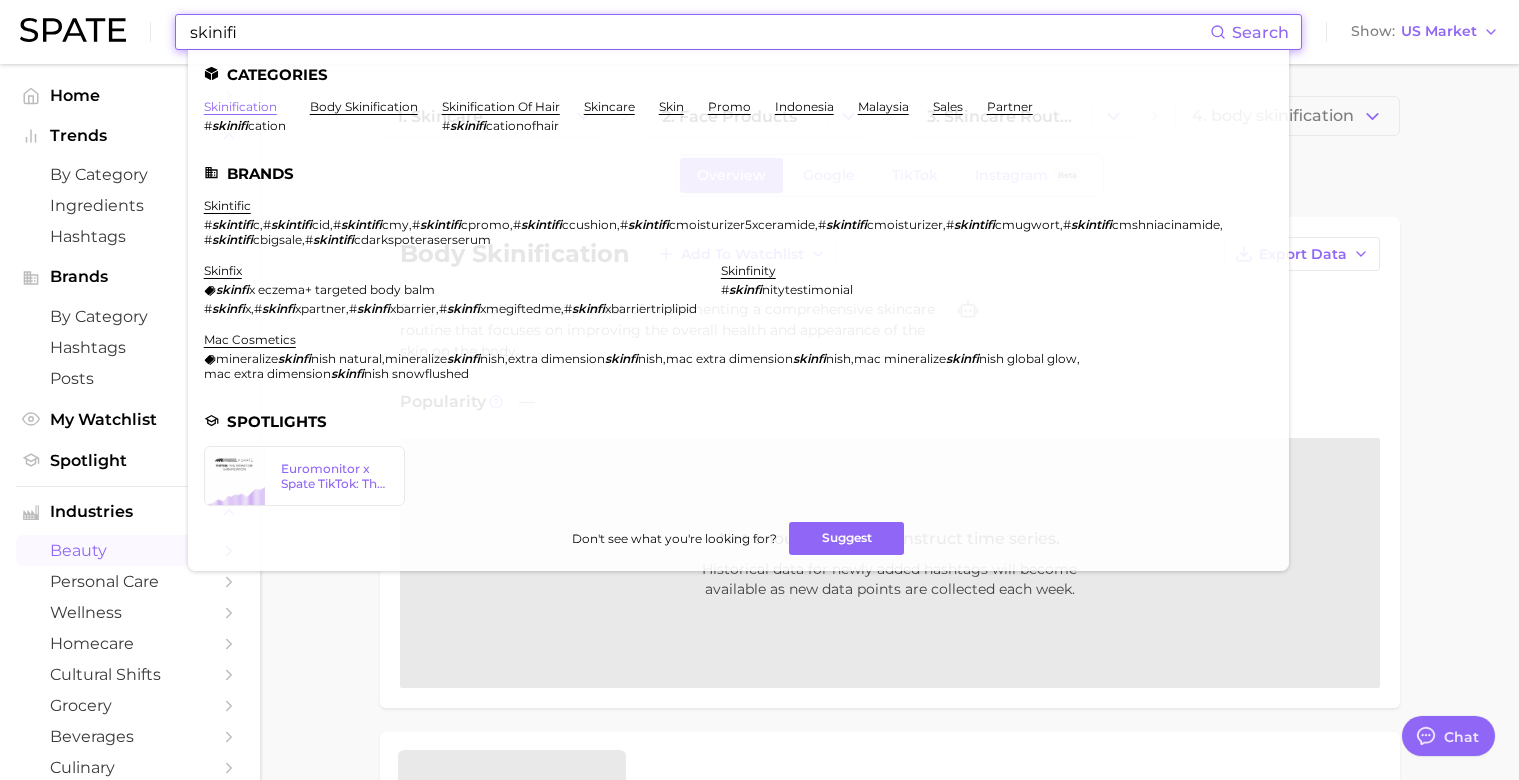click on "skinification" at bounding box center (240, 106) 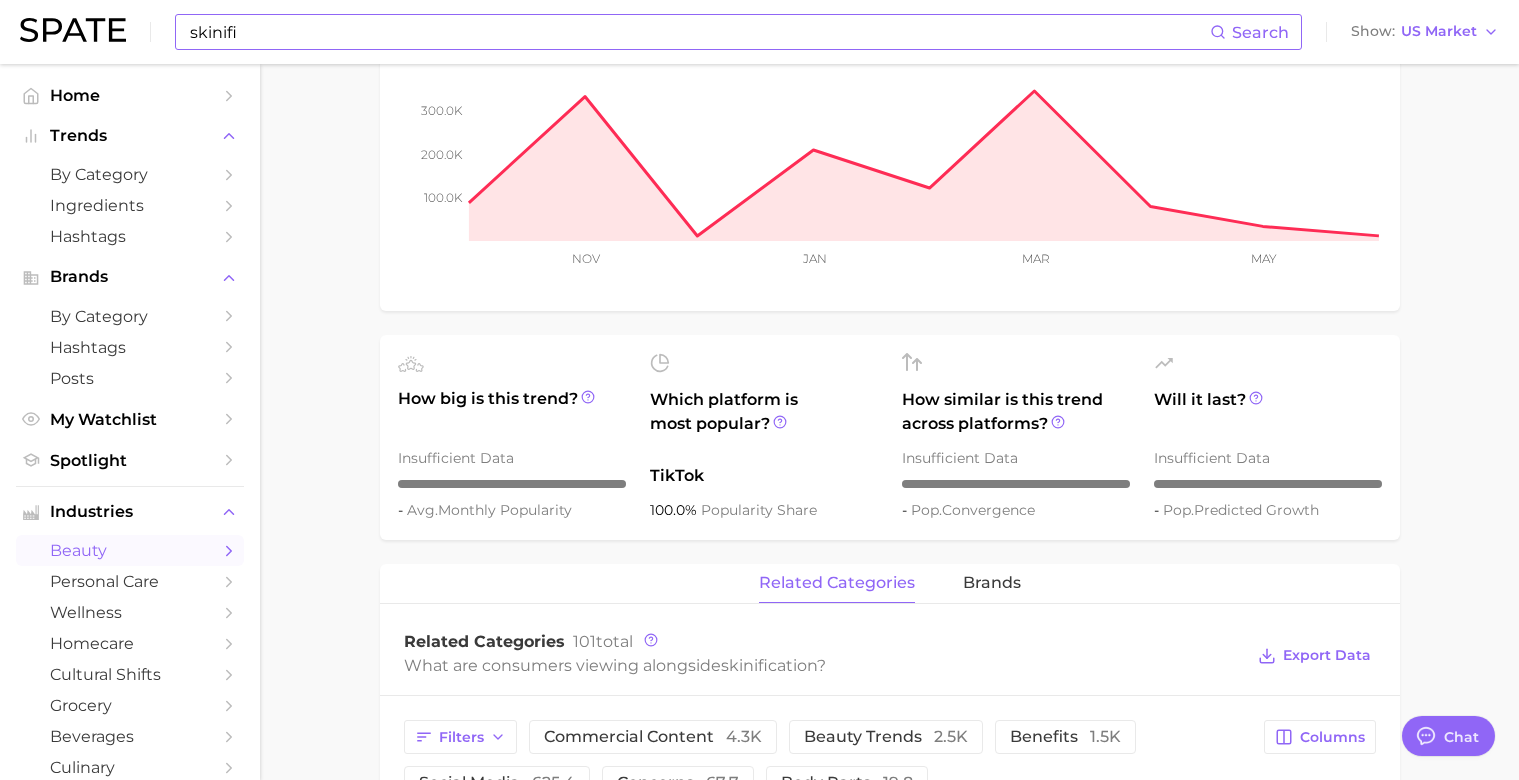 scroll, scrollTop: 0, scrollLeft: 0, axis: both 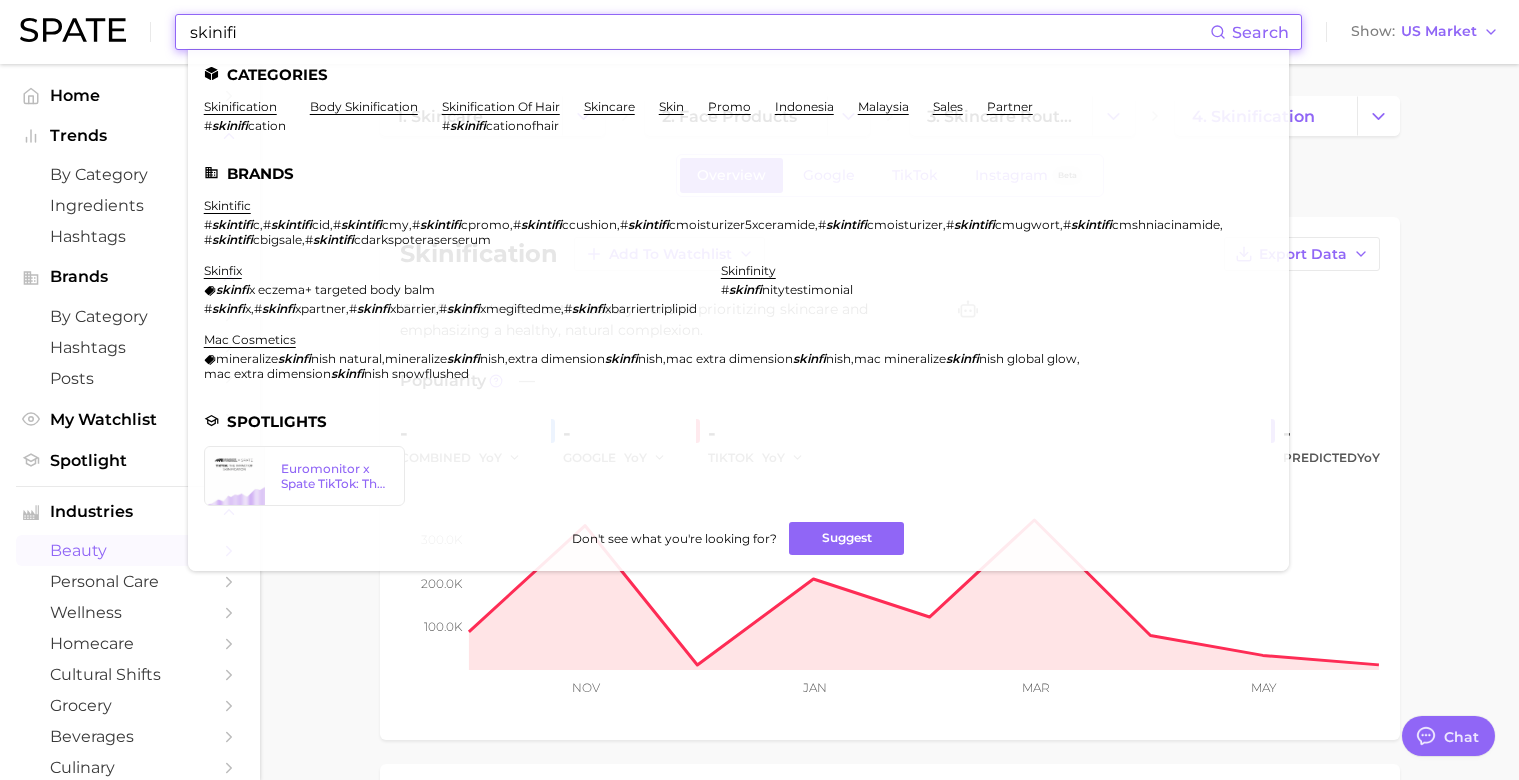 click on "skinifi" at bounding box center (699, 32) 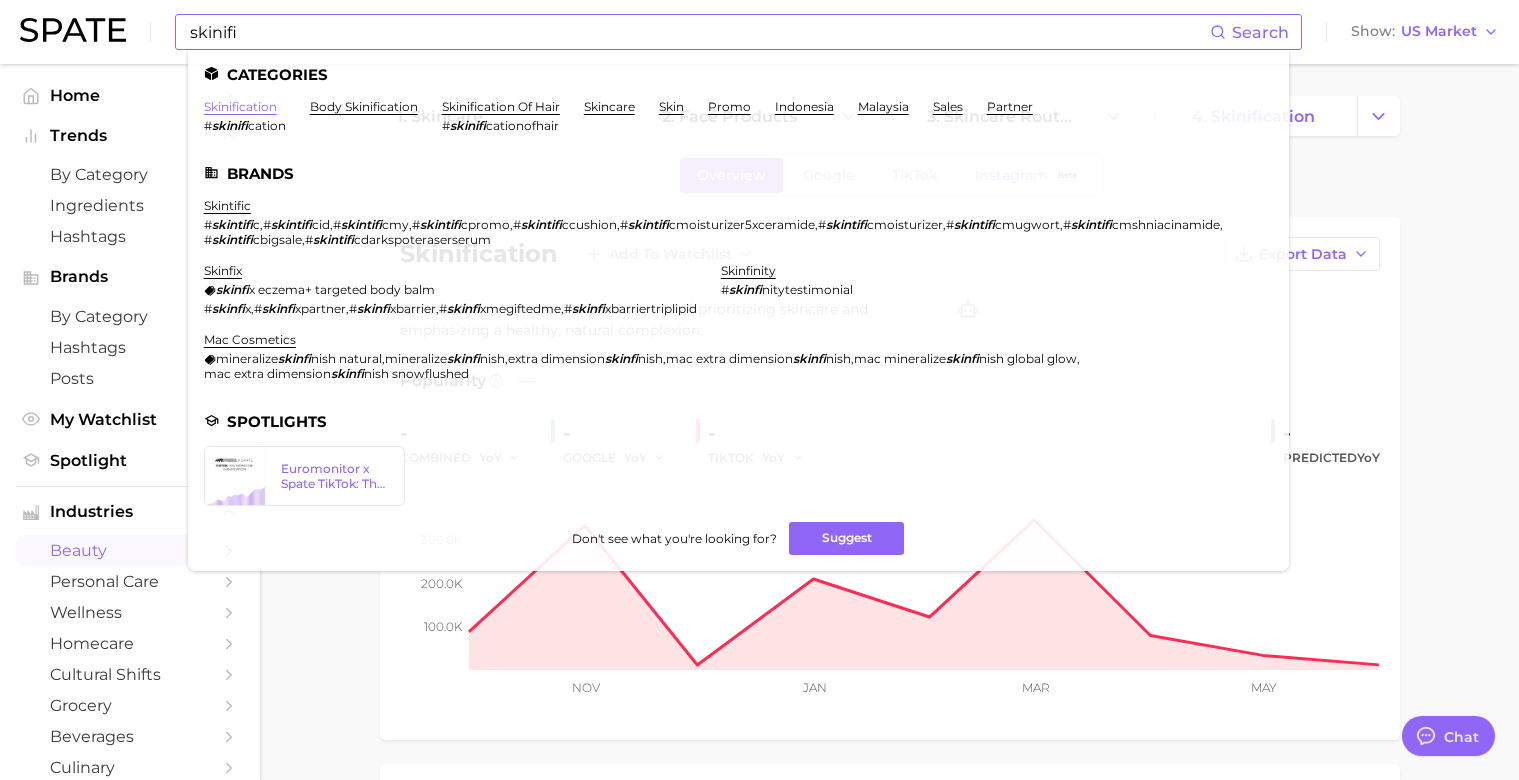 click on "skinification" at bounding box center [240, 106] 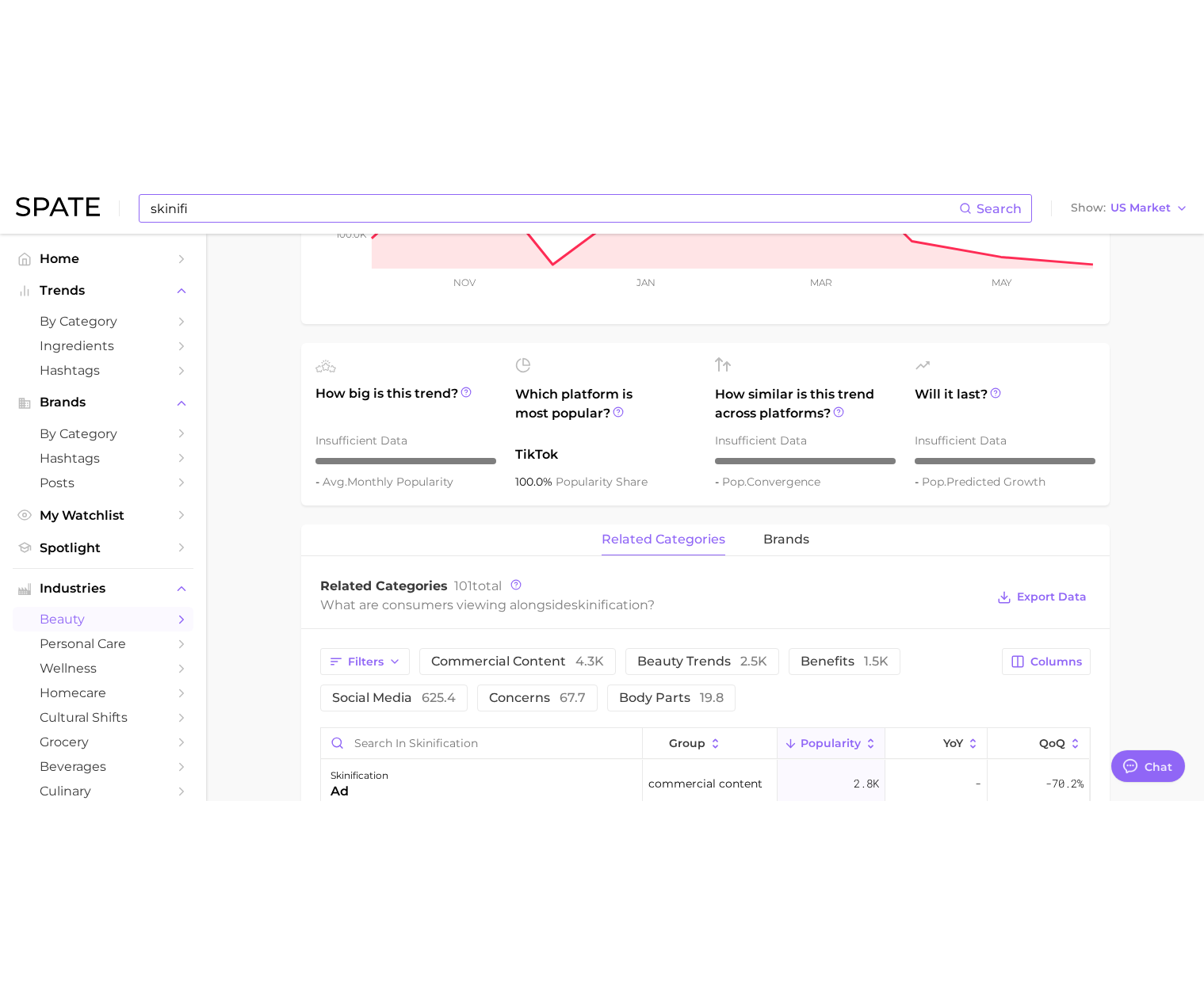 scroll, scrollTop: 499, scrollLeft: 0, axis: vertical 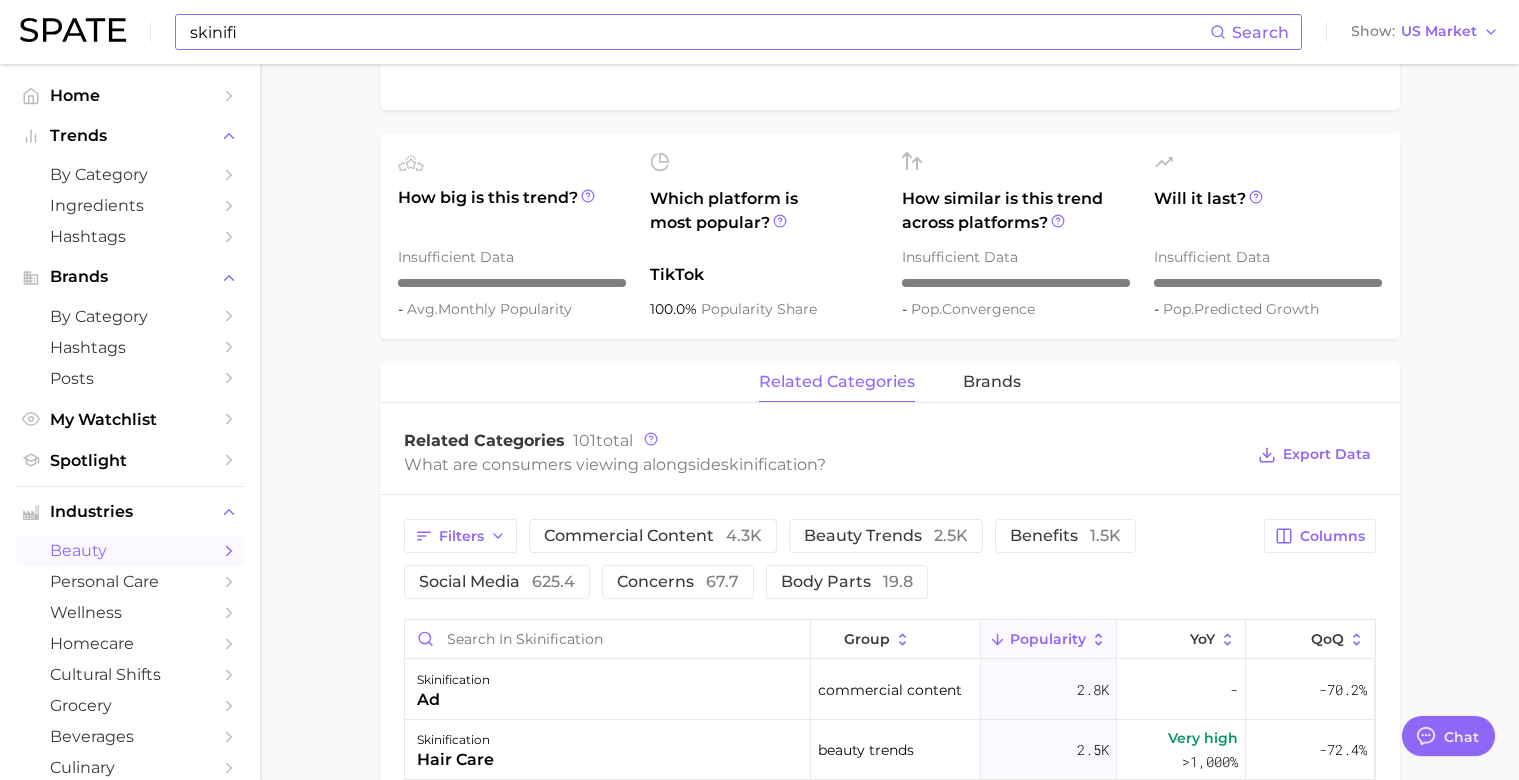 type on "x" 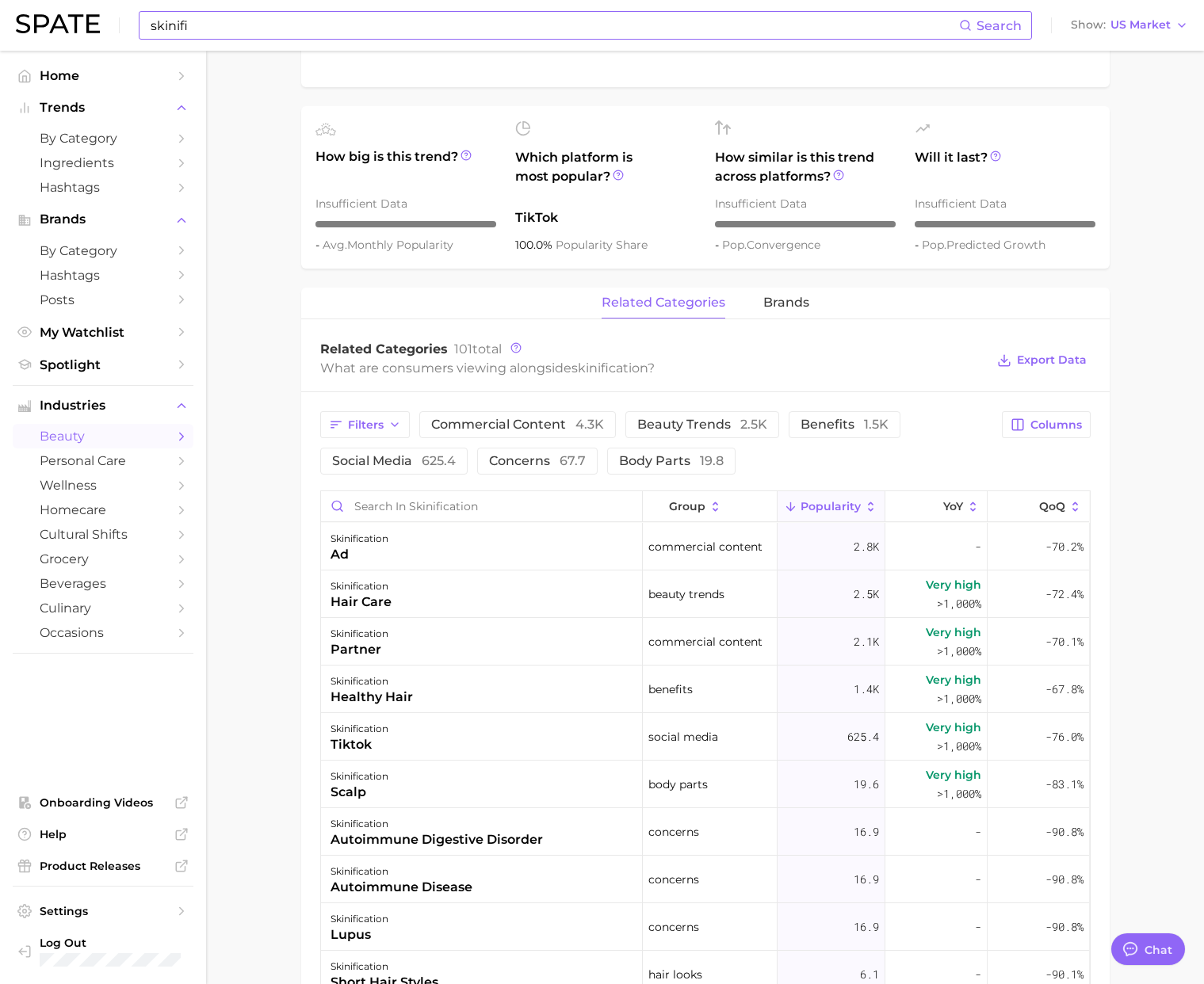 scroll, scrollTop: 69, scrollLeft: 0, axis: vertical 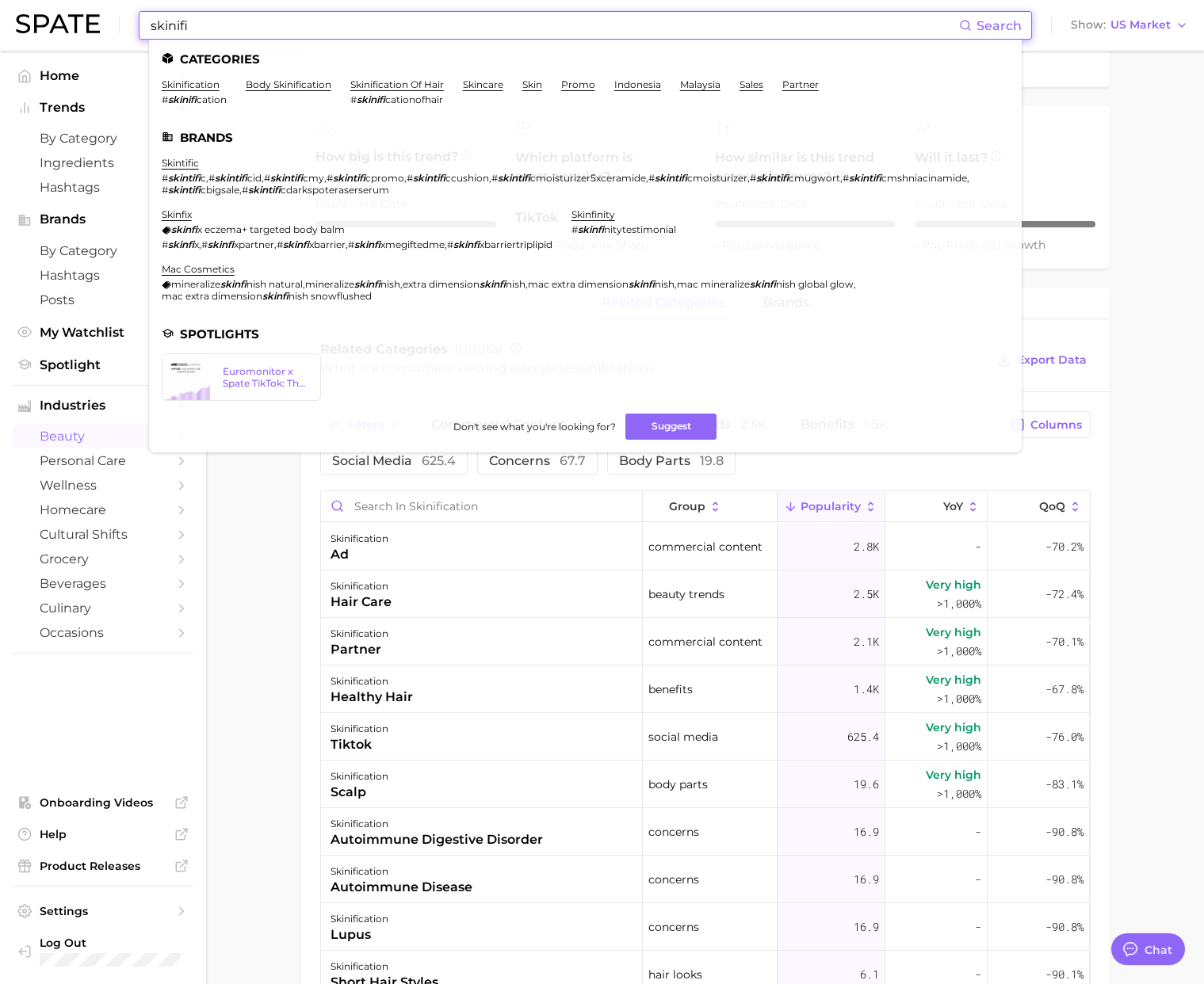 click on "skinifi" at bounding box center (554, 25) 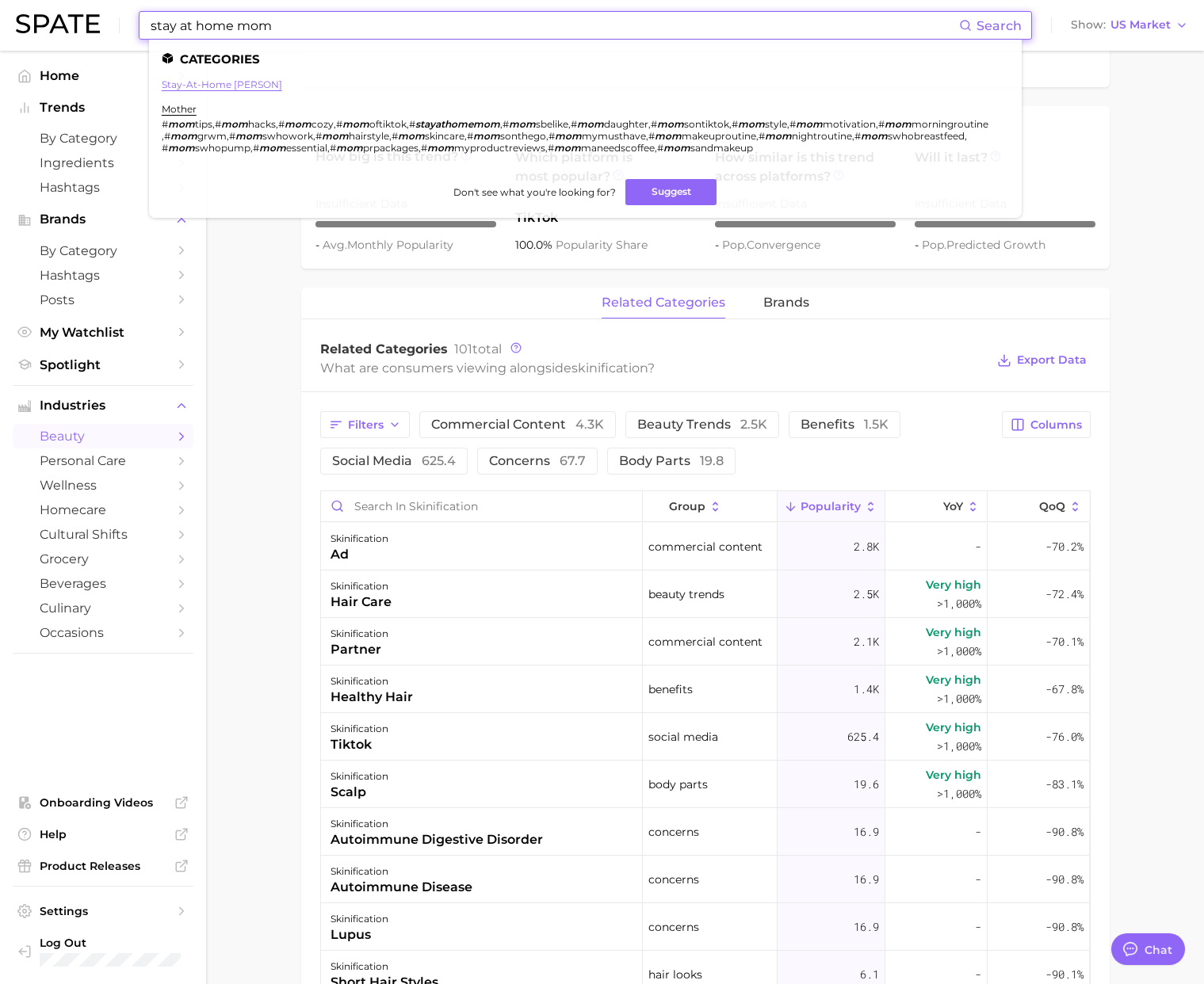 type on "stay at home mom" 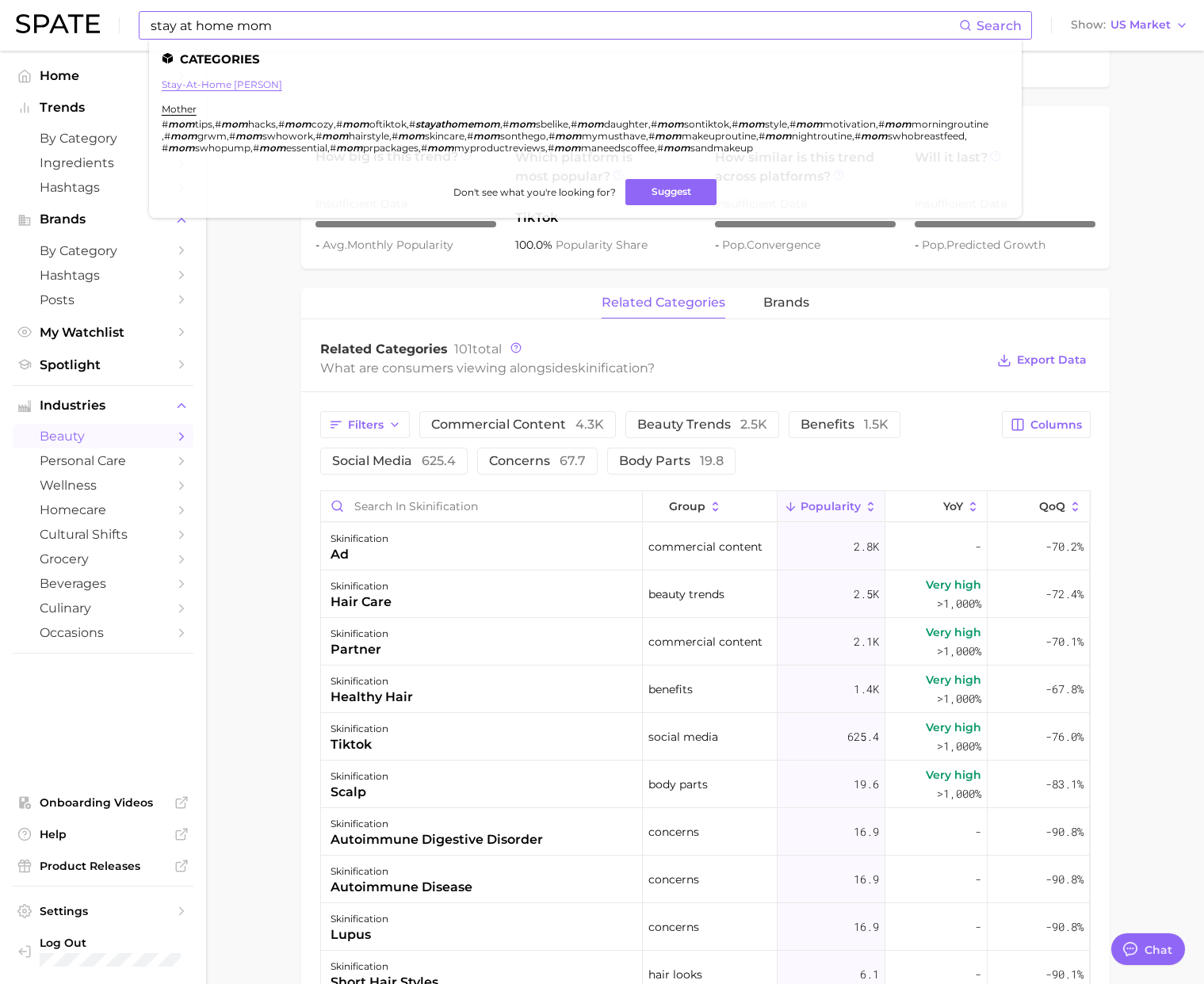 click on "stay-at-home [PERSON]" at bounding box center (222, 84) 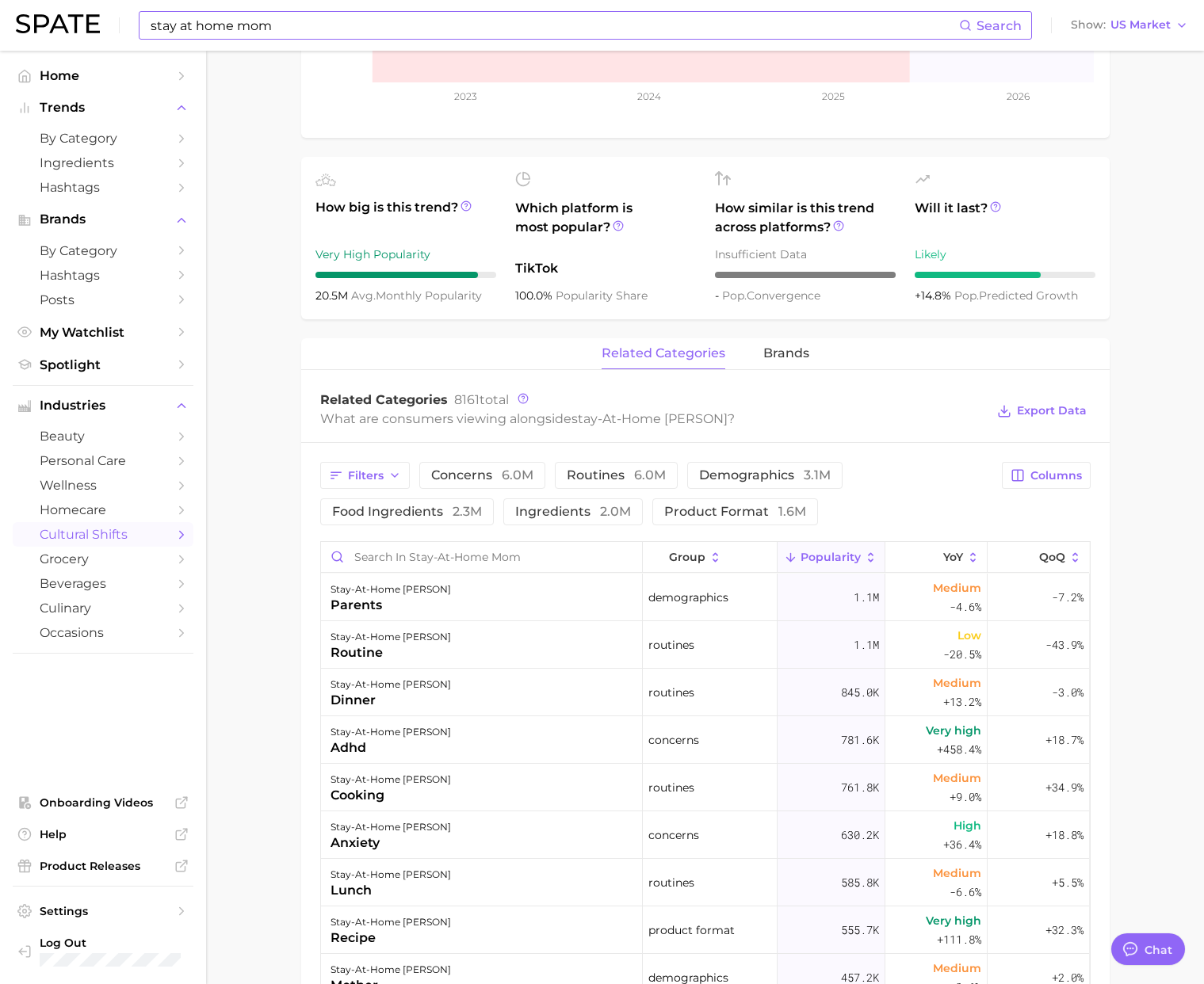 scroll, scrollTop: 495, scrollLeft: 0, axis: vertical 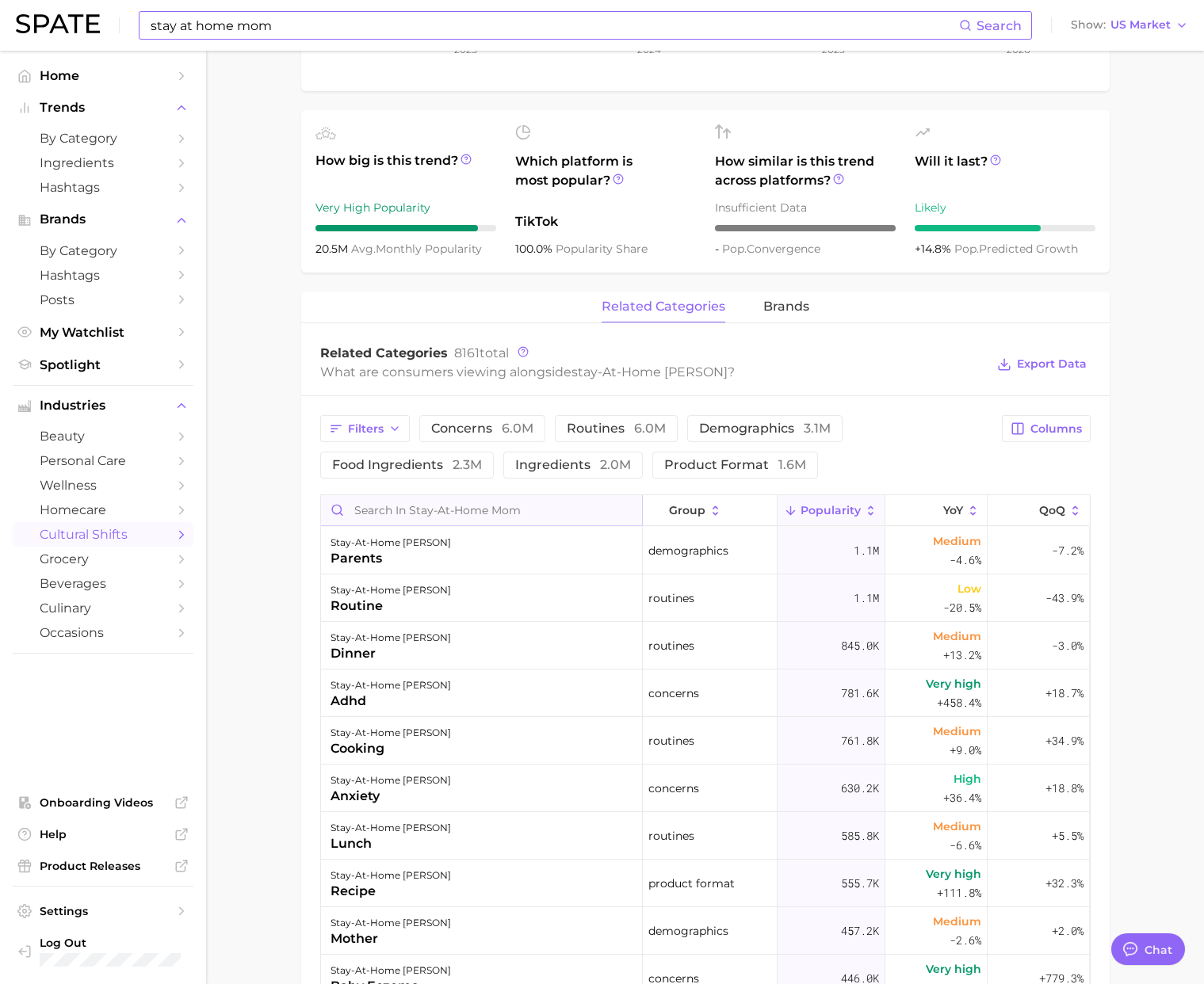 click at bounding box center (481, 510) 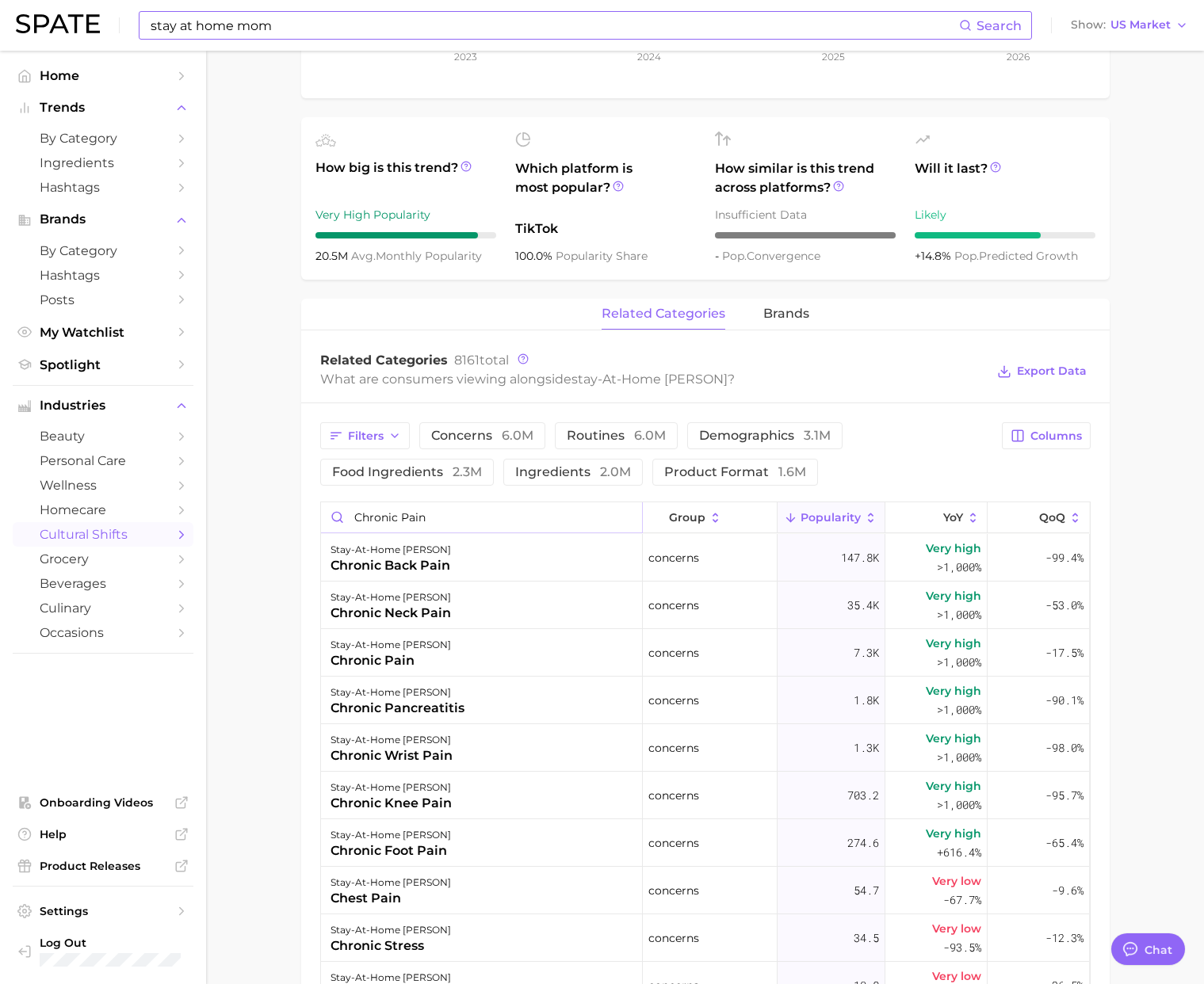 scroll, scrollTop: 487, scrollLeft: 0, axis: vertical 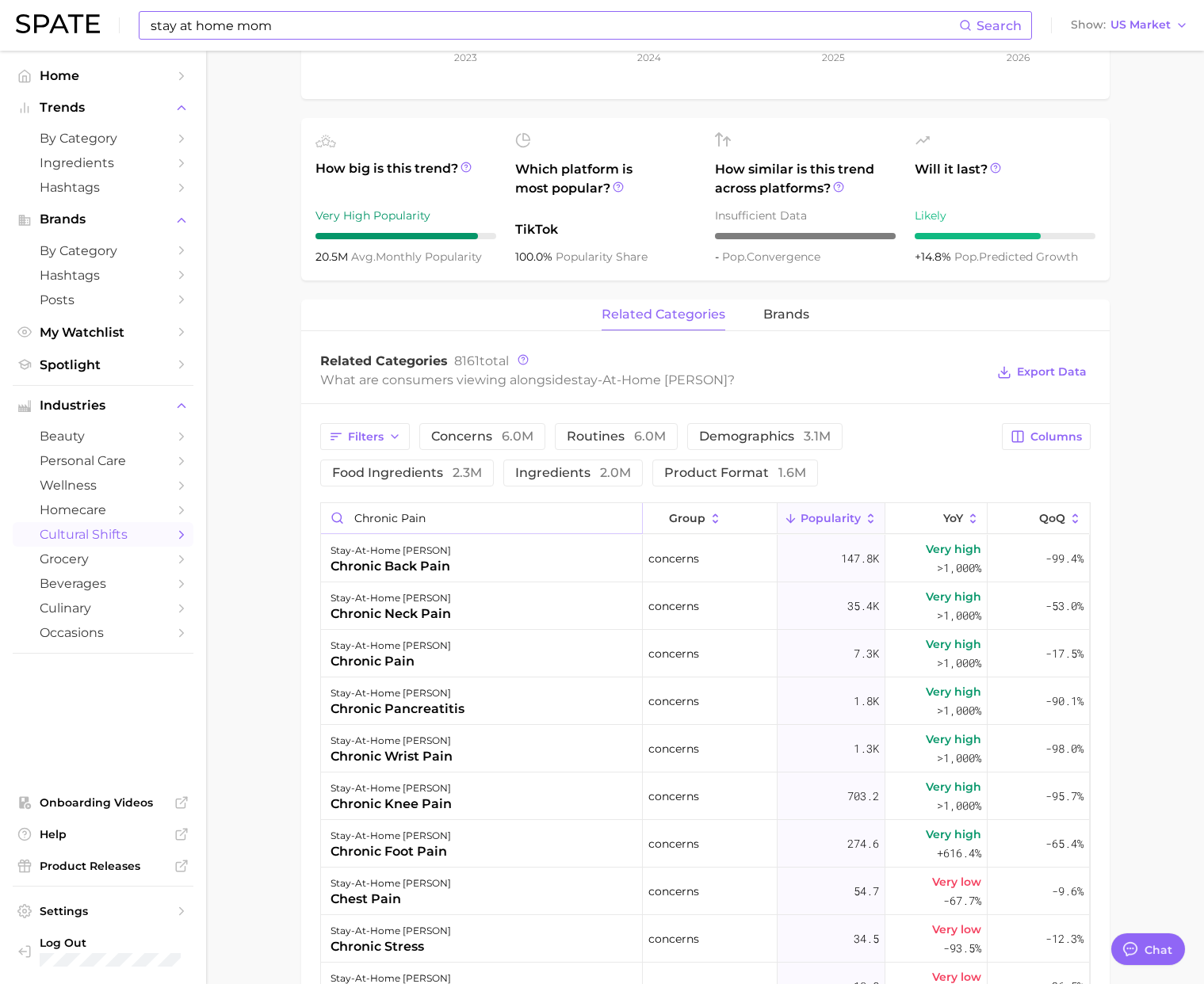 type on "chronic pain" 